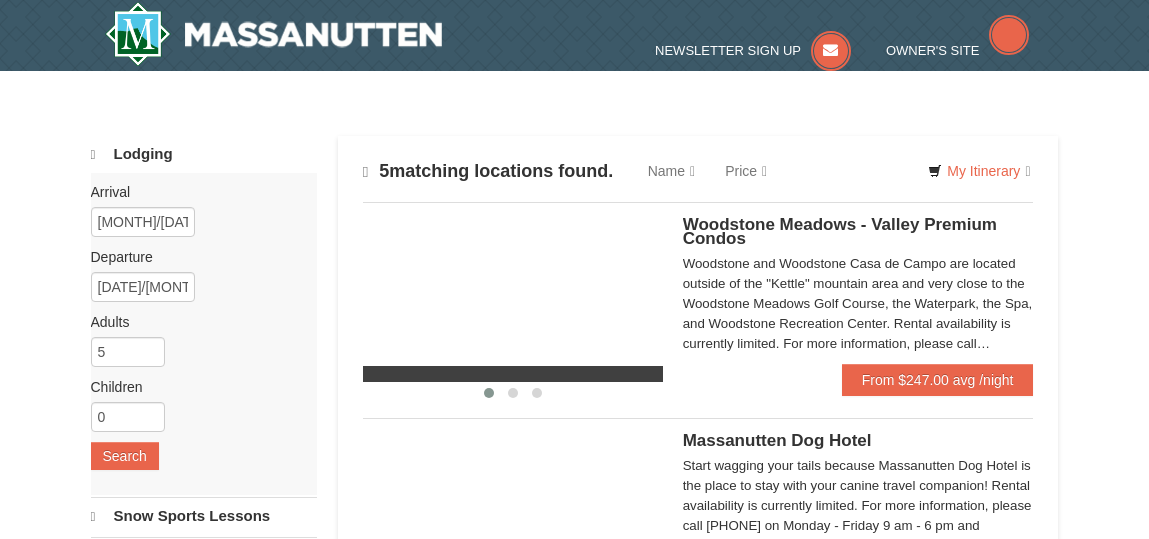 scroll, scrollTop: 0, scrollLeft: 0, axis: both 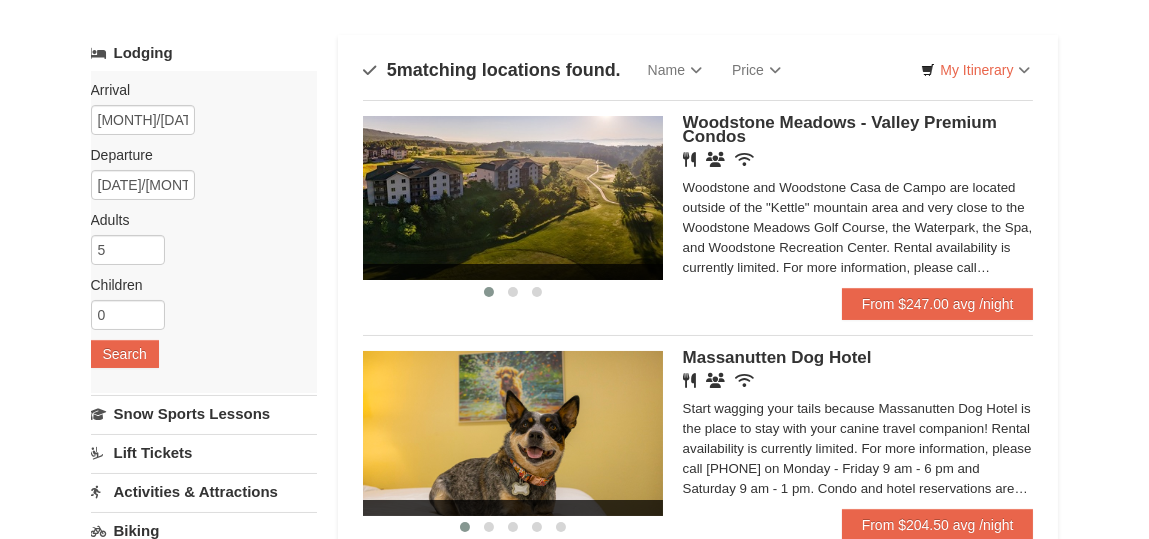 click on "Woodstone and Woodstone Casa de Campo are located outside of the "Kettle" mountain area and very close to the Woodstone Meadows Golf Course, the Waterpark, the Spa, and Woodstone Recreation Center.
Rental availability is currently limited. For more information, please call [PHONE] on [DAY] - [DAY] [TIME] [AM/PM] and [DAY] [TIME] [AM/PM]. Condo and hotel reservations are subject to a $25 change fee.
We look forward to welcoming you!" at bounding box center (858, 228) 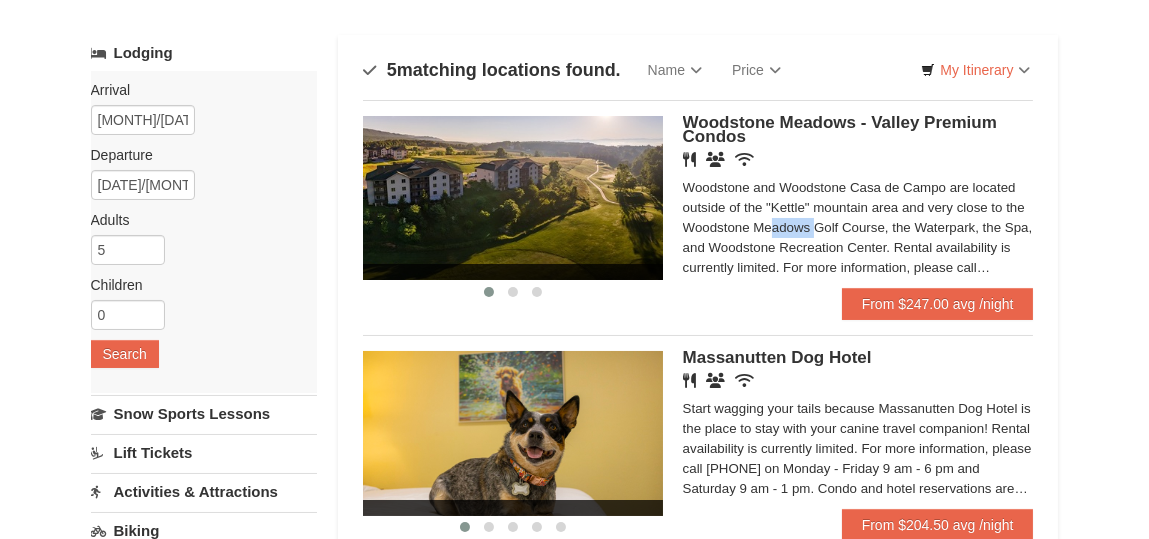 click on "Woodstone and Woodstone Casa de Campo are located outside of the "Kettle" mountain area and very close to the Woodstone Meadows Golf Course, the Waterpark, the Spa, and Woodstone Recreation Center.
Rental availability is currently limited. For more information, please call [PHONE] on [DAY] - [DAY] [TIME] [AM/PM] and [DAY] [TIME] [AM/PM]. Condo and hotel reservations are subject to a $25 change fee.
We look forward to welcoming you!" at bounding box center (858, 228) 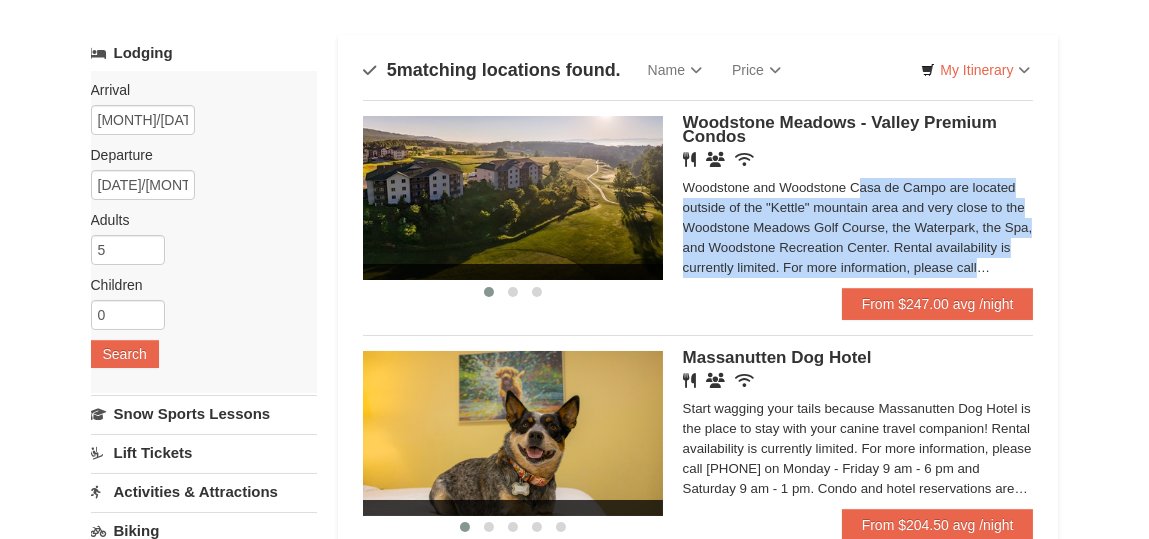 click on "Woodstone and Woodstone Casa de Campo are located outside of the "Kettle" mountain area and very close to the Woodstone Meadows Golf Course, the Waterpark, the Spa, and Woodstone Recreation Center.
Rental availability is currently limited. For more information, please call [PHONE] on [DAY] - [DAY] [TIME] [AM/PM] and [DAY] [TIME] [AM/PM]. Condo and hotel reservations are subject to a $25 change fee.
We look forward to welcoming you!" at bounding box center [858, 228] 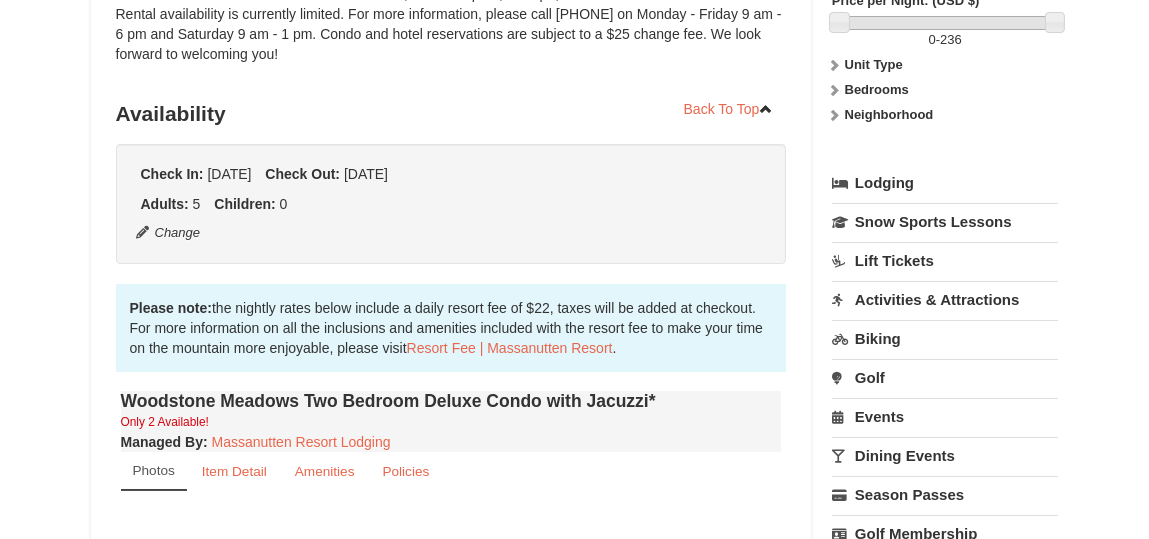 scroll, scrollTop: 398, scrollLeft: 0, axis: vertical 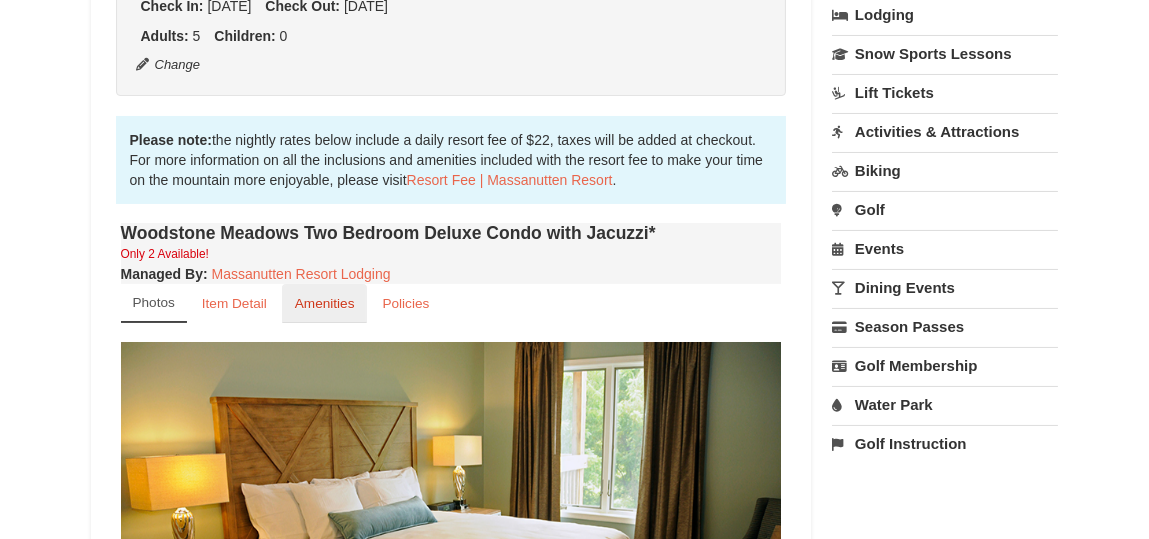 click on "Amenities" at bounding box center [325, 303] 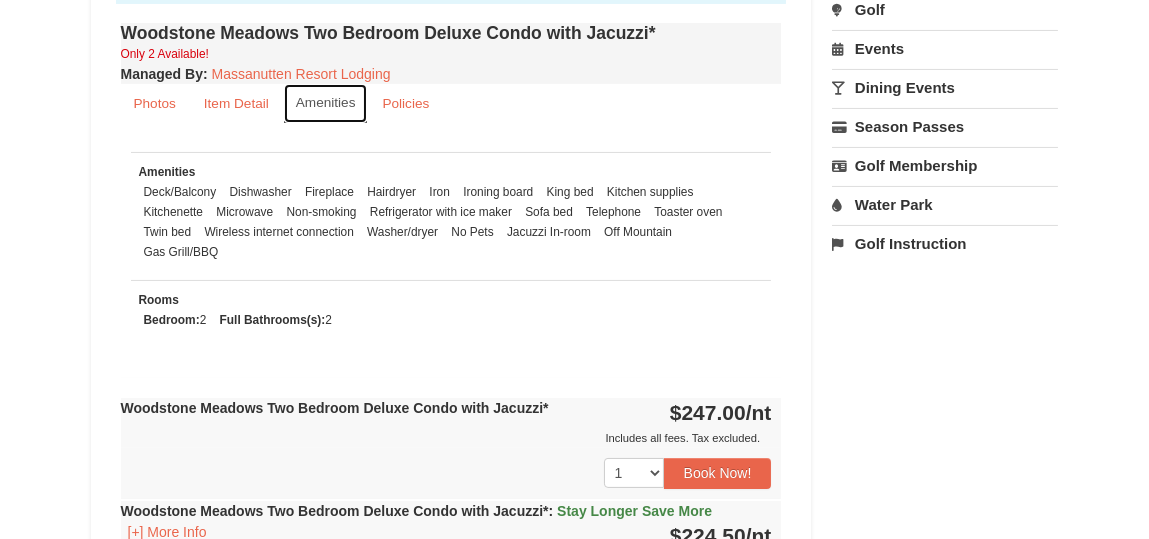 scroll, scrollTop: 598, scrollLeft: 0, axis: vertical 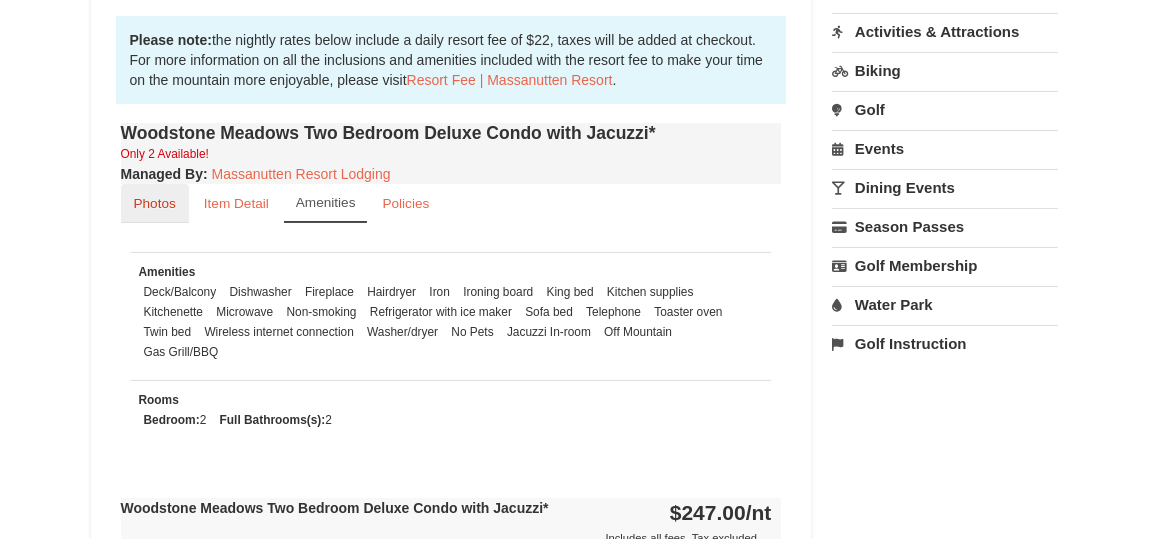 click on "Photos" at bounding box center (155, 203) 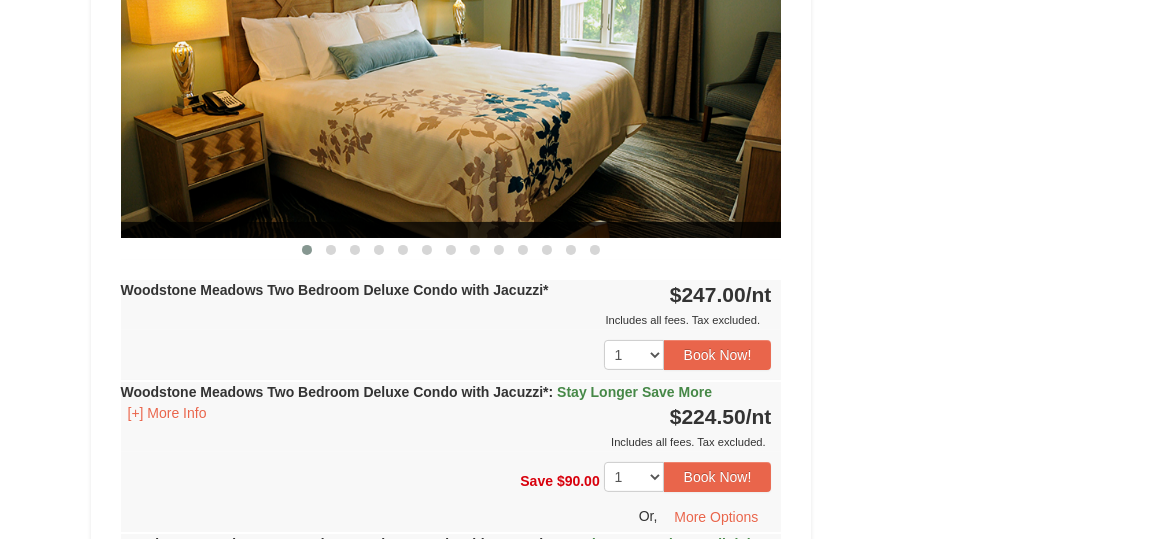 scroll, scrollTop: 1098, scrollLeft: 0, axis: vertical 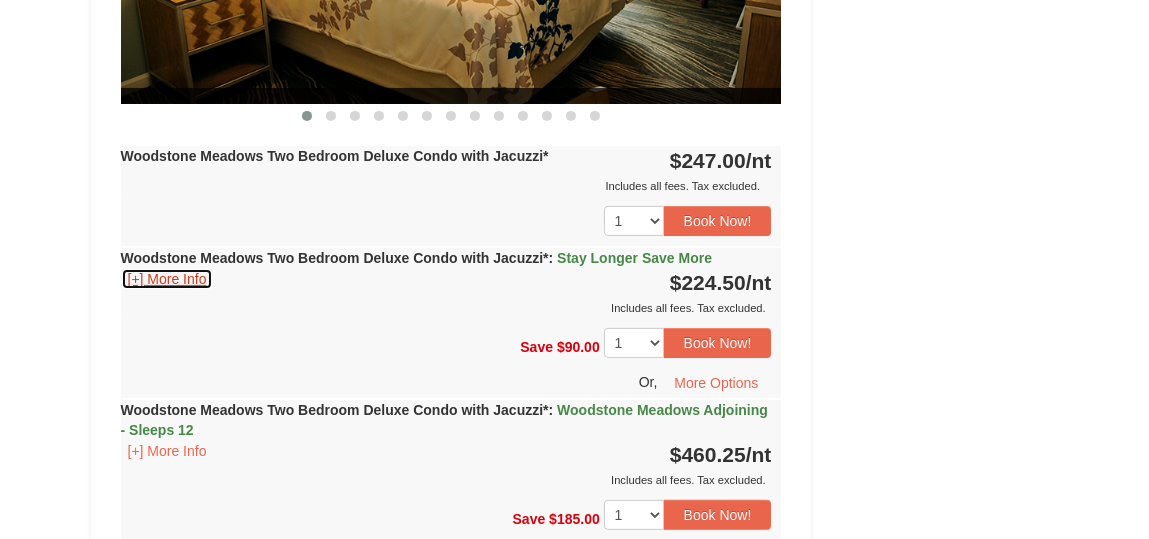 click on "[+] More Info" at bounding box center [167, 279] 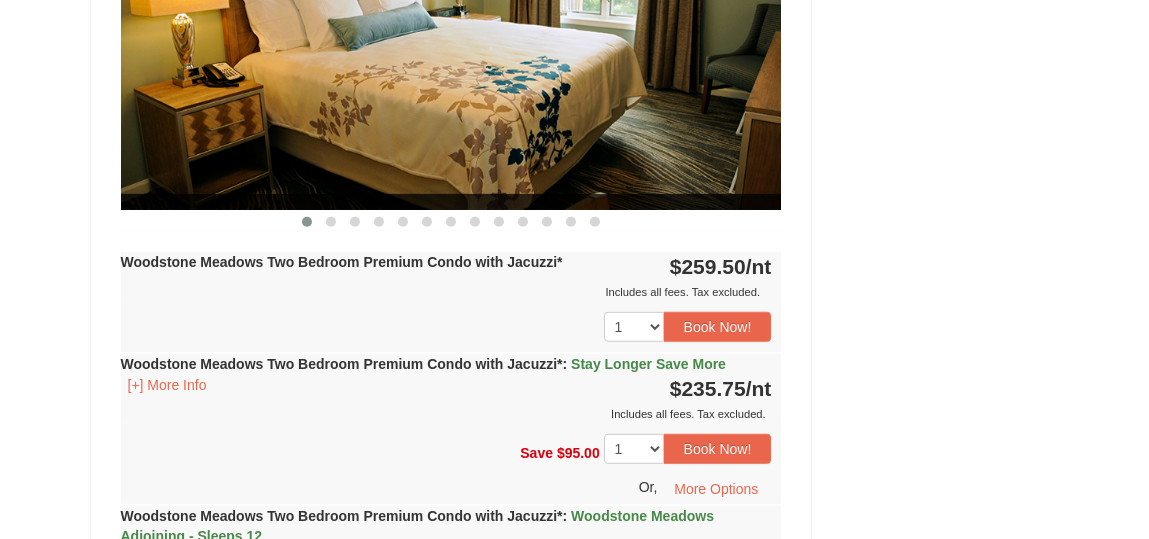 scroll, scrollTop: 2398, scrollLeft: 0, axis: vertical 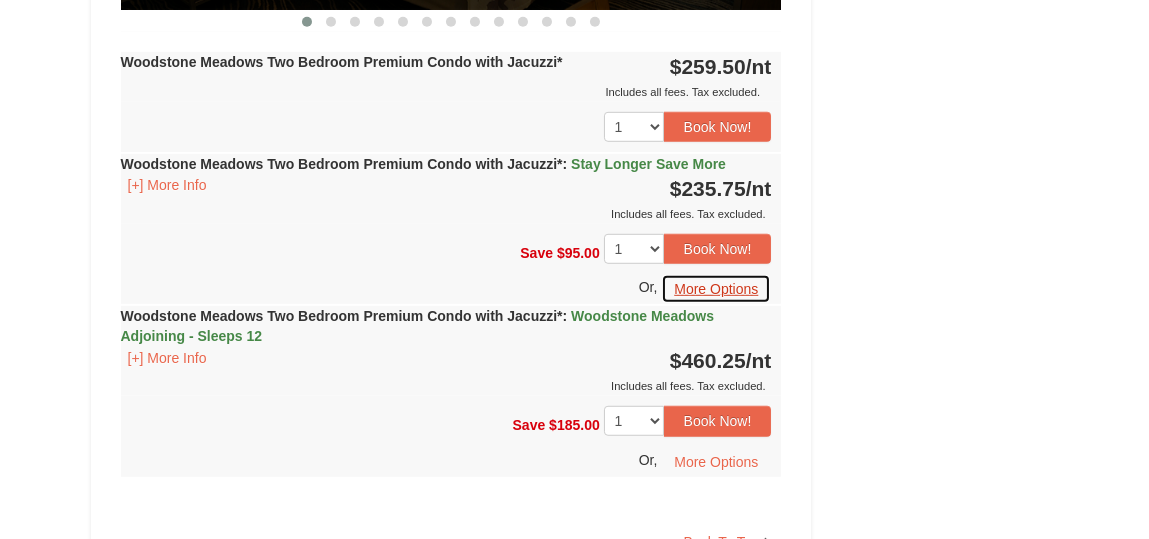 click on "More Options" at bounding box center (716, 289) 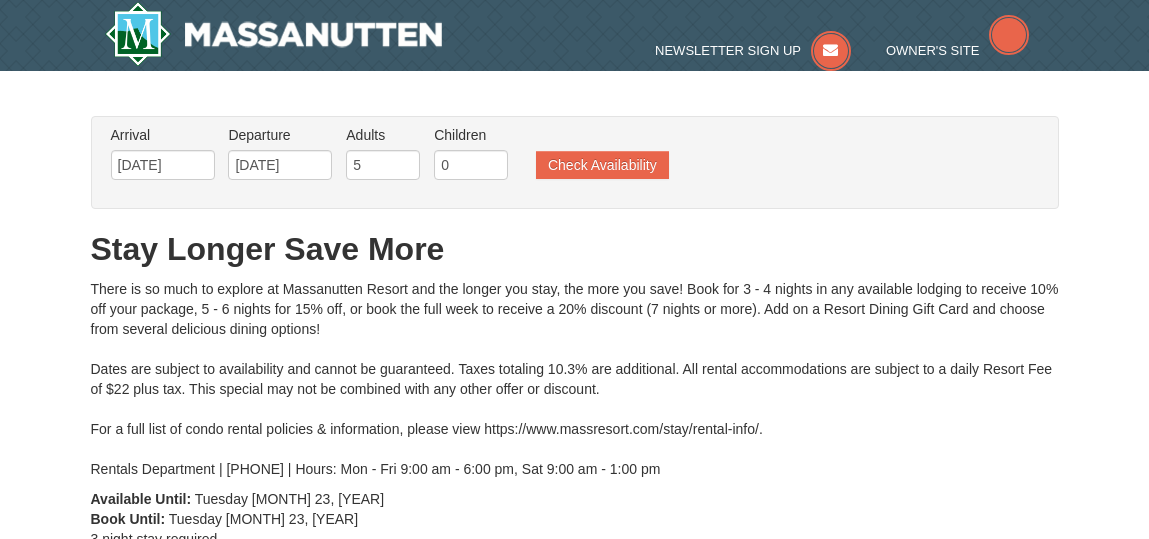 scroll, scrollTop: 0, scrollLeft: 0, axis: both 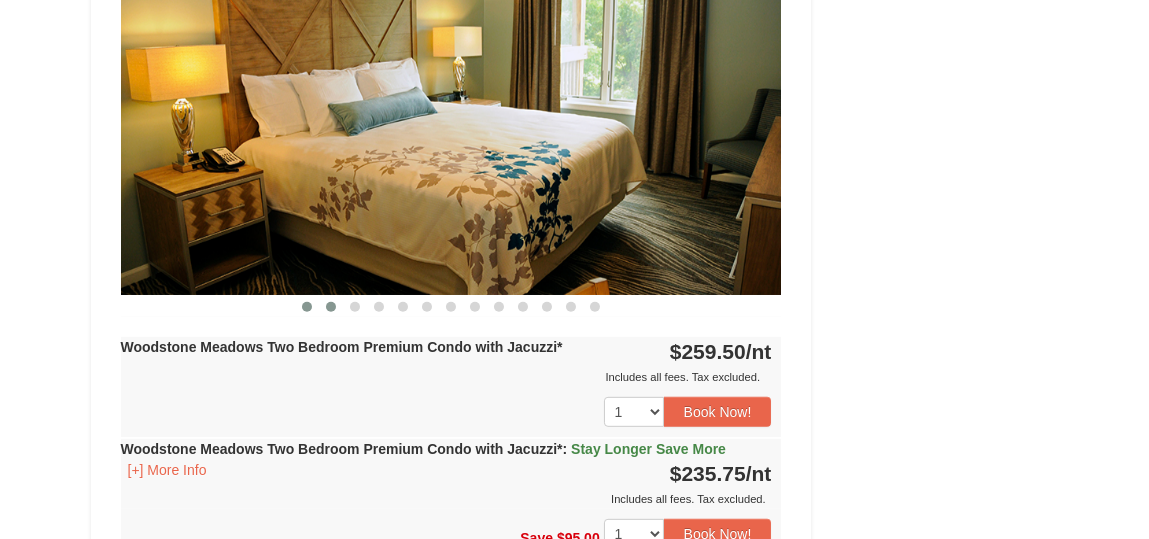 click at bounding box center [331, 307] 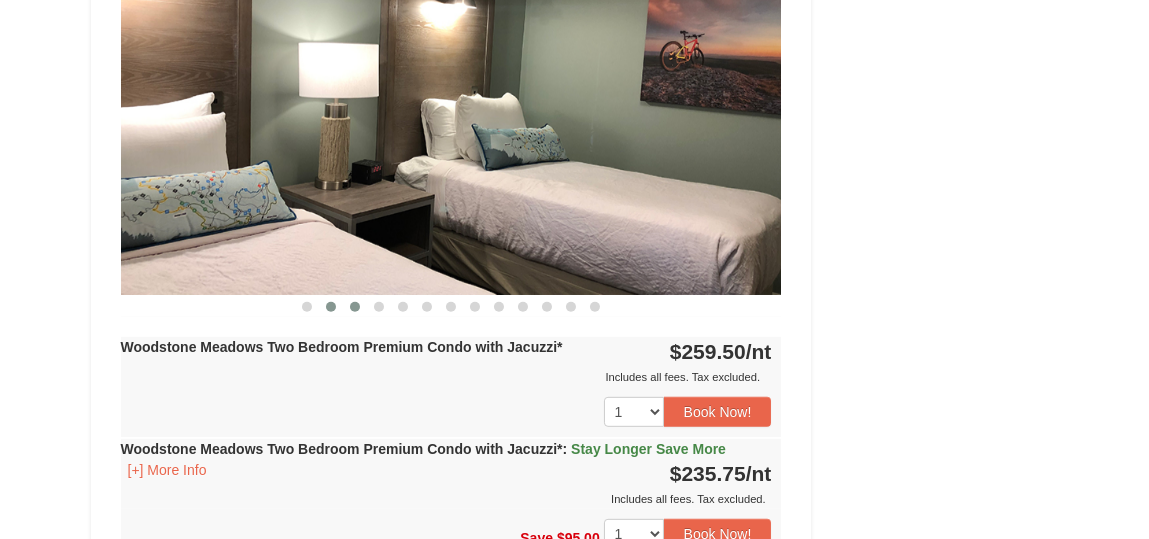 click at bounding box center (355, 307) 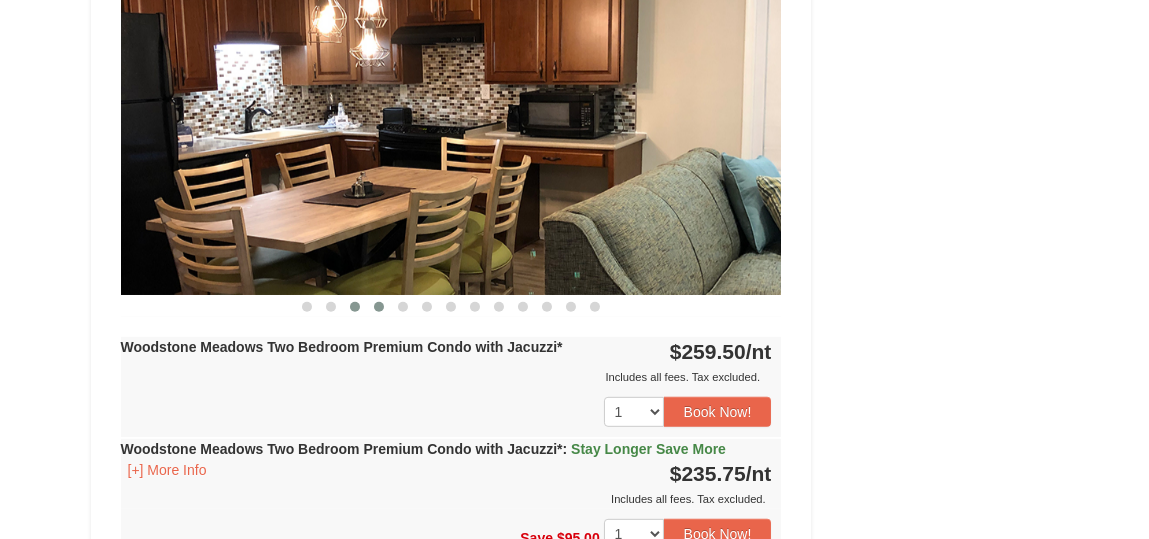 click at bounding box center (403, 307) 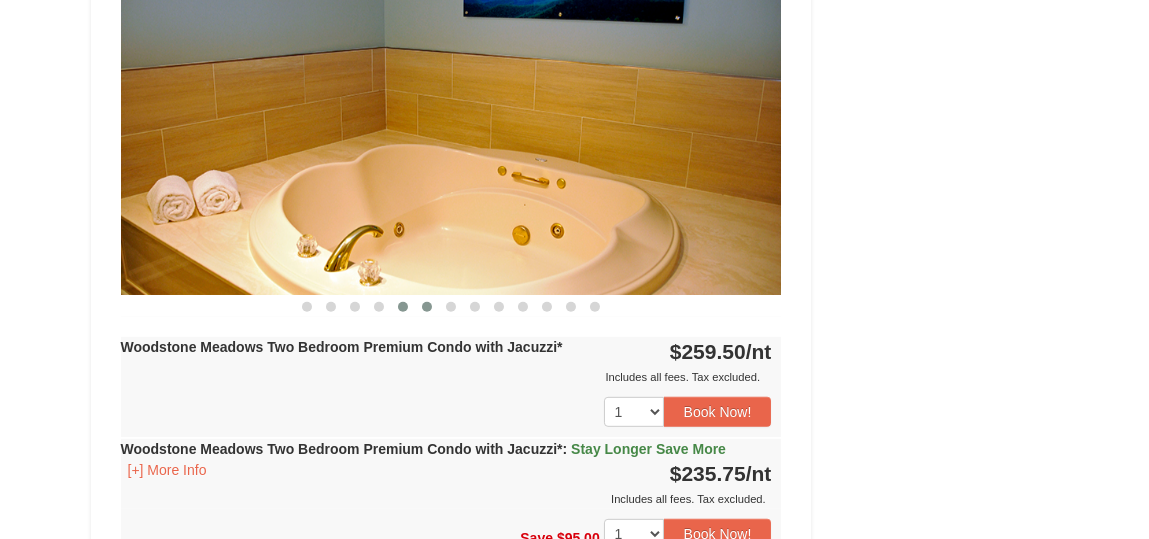click at bounding box center (427, 307) 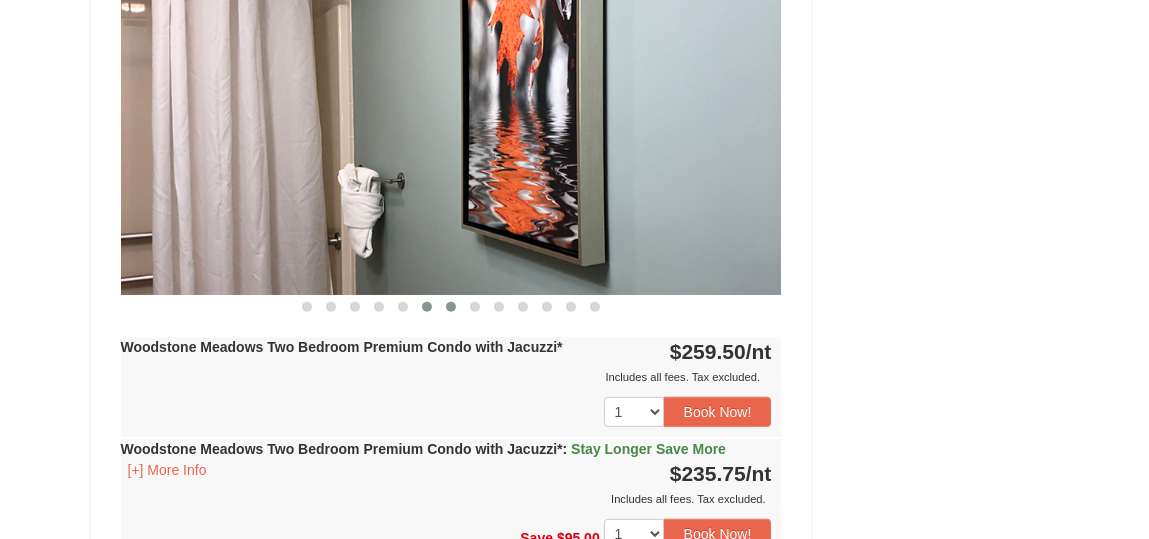 click at bounding box center [451, 307] 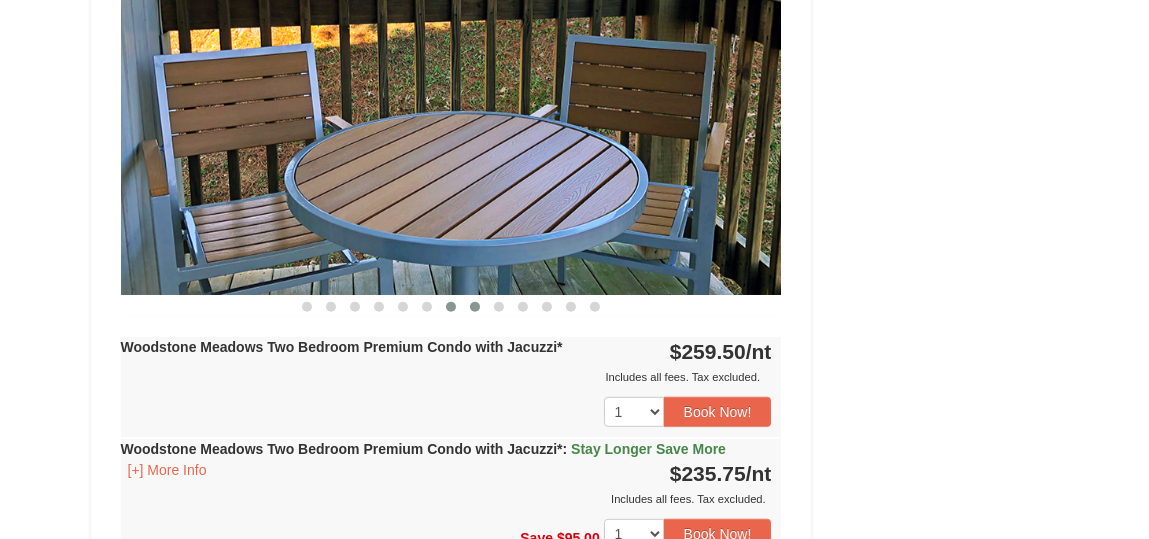 click at bounding box center (475, 307) 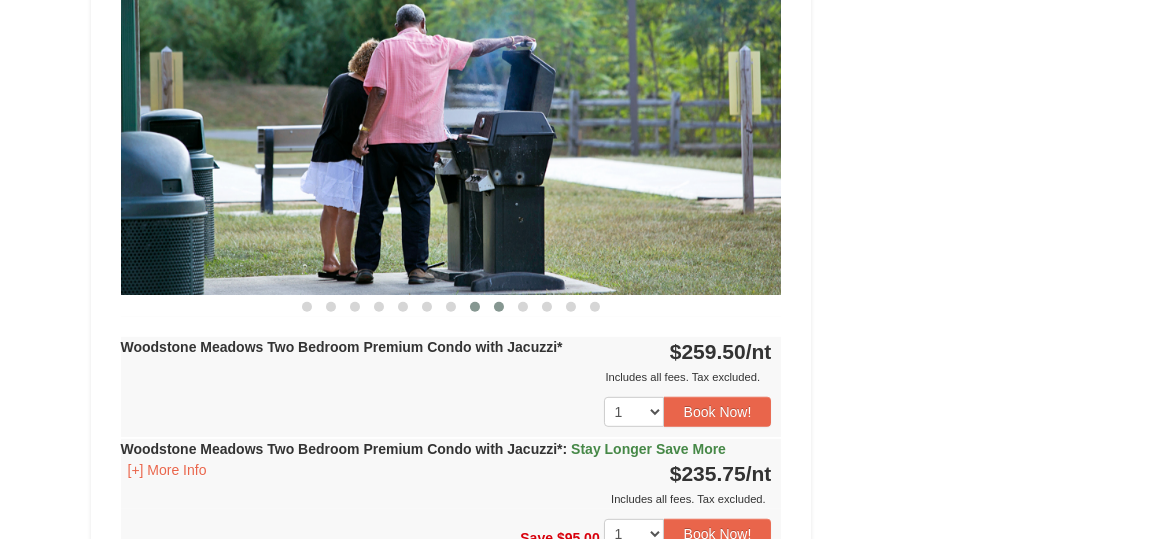 click at bounding box center (499, 307) 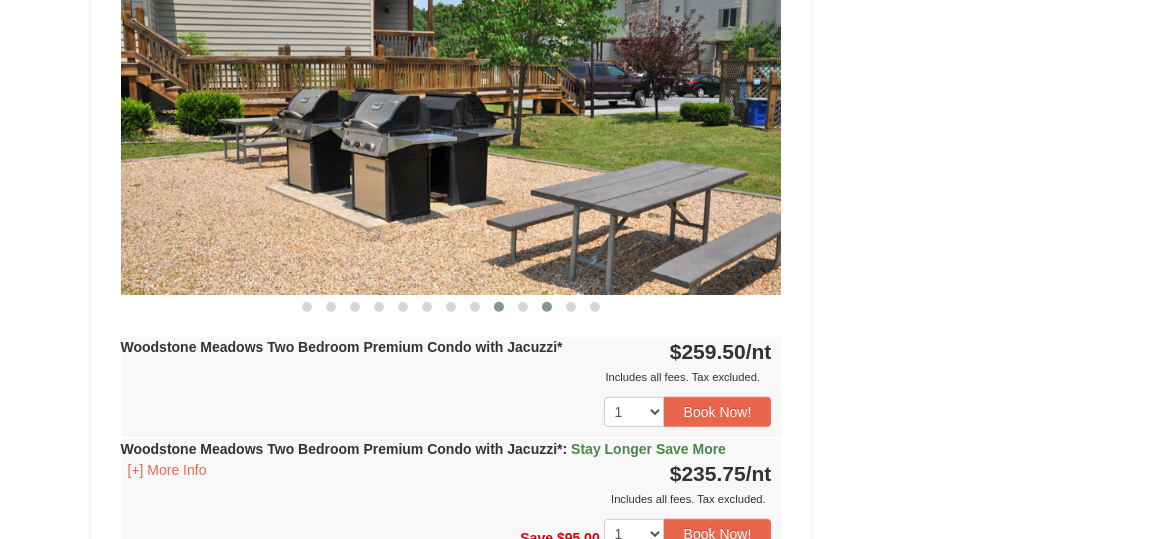 click at bounding box center [547, 307] 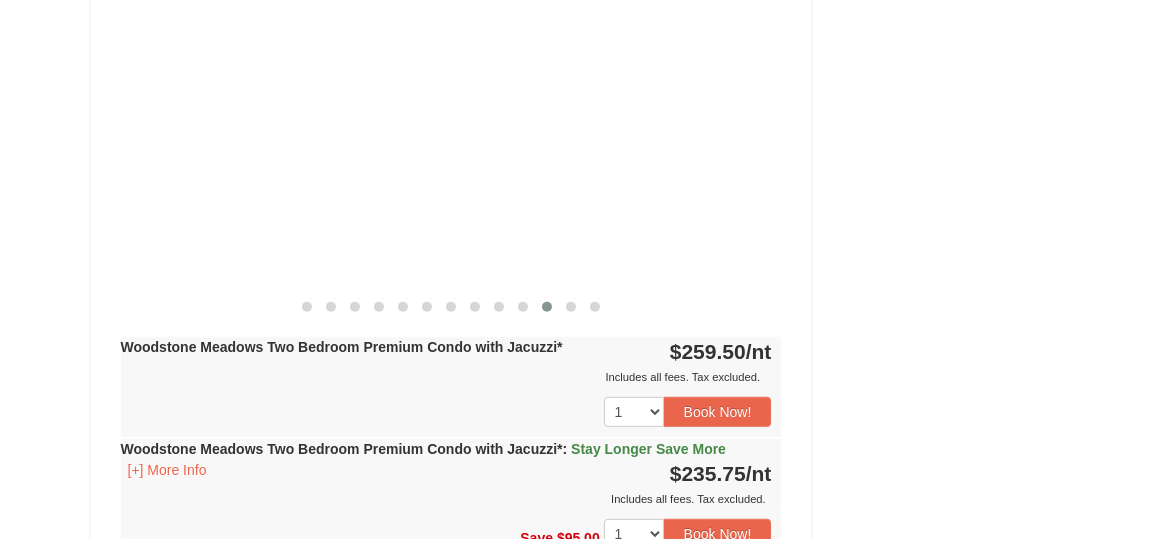 click at bounding box center [547, 307] 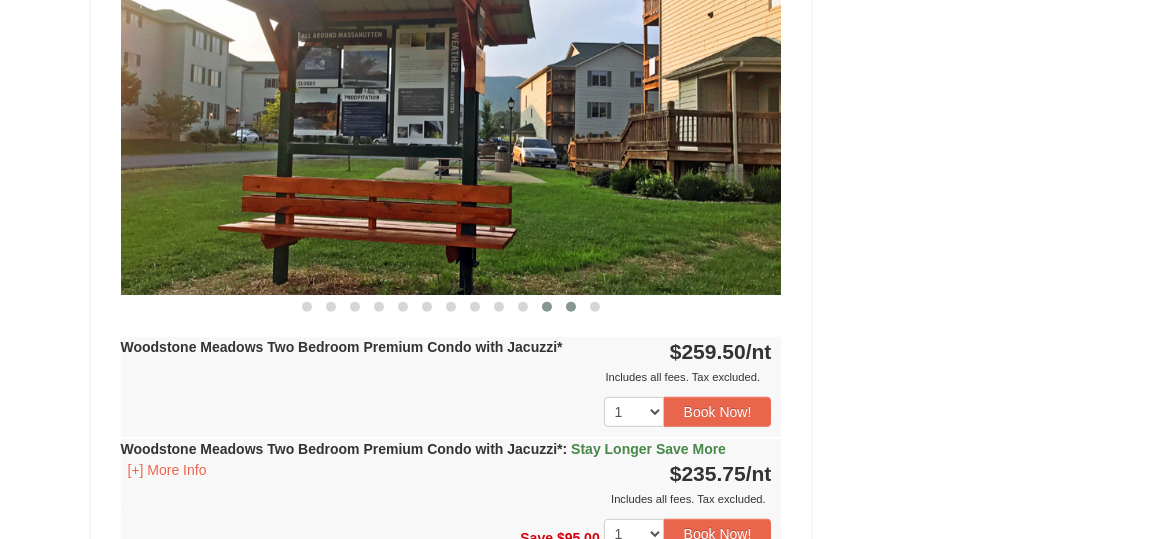 click at bounding box center [571, 307] 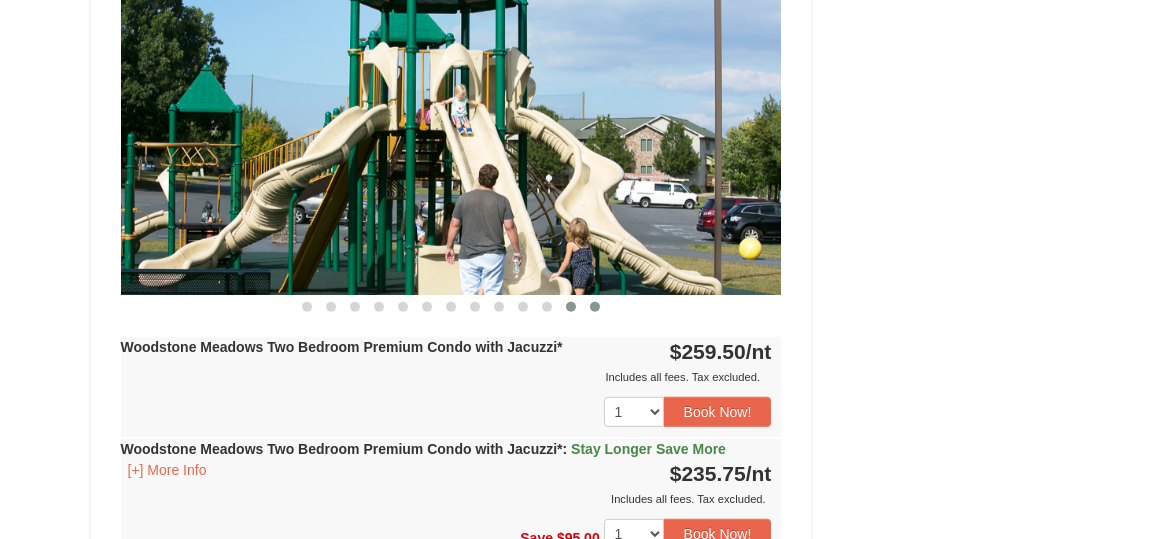 click at bounding box center (595, 307) 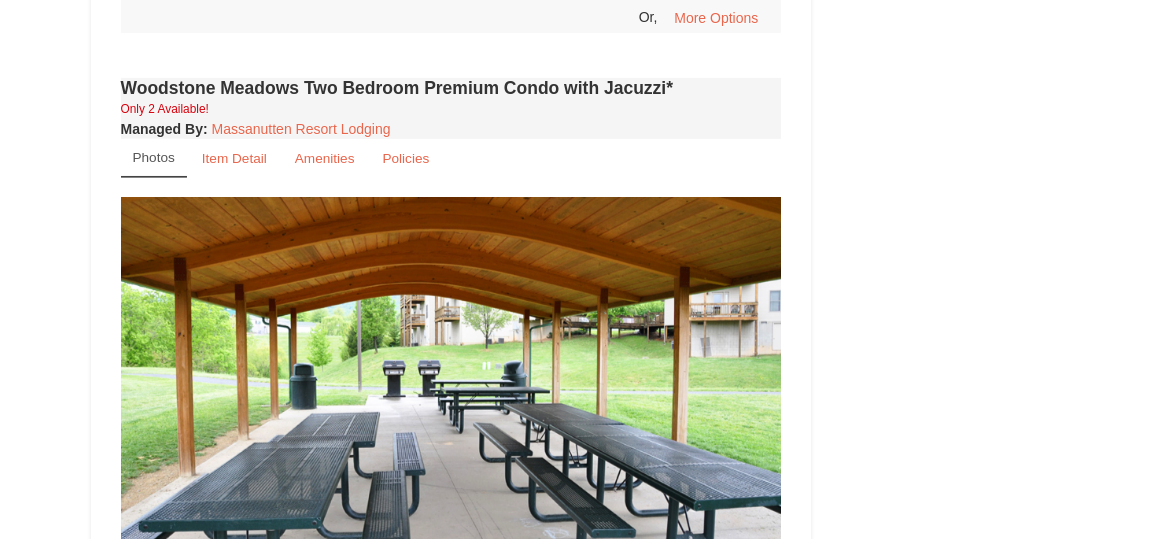 scroll, scrollTop: 1619, scrollLeft: 0, axis: vertical 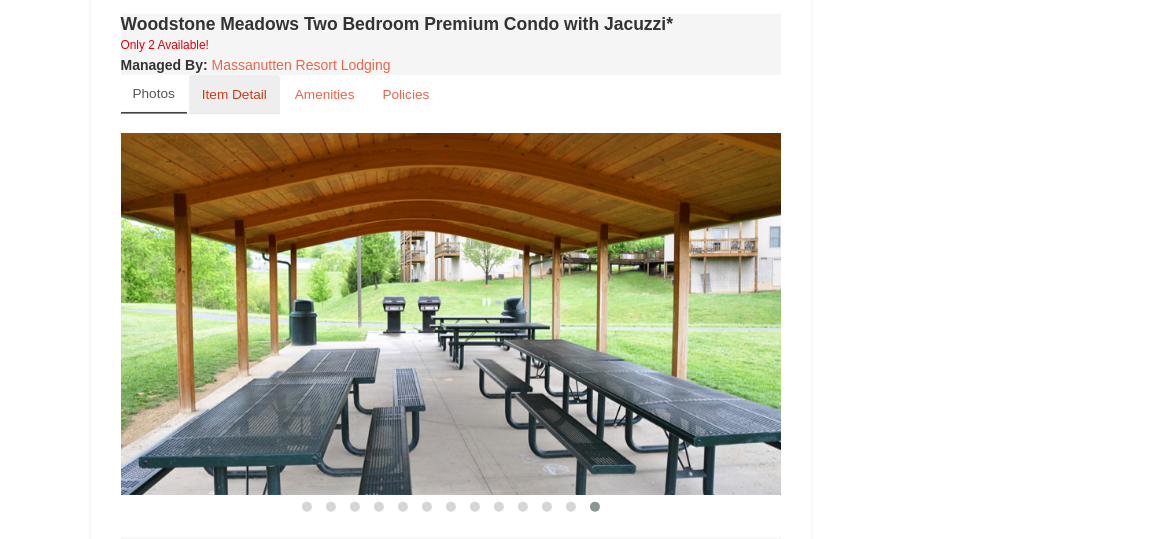click on "Item Detail" at bounding box center (234, 94) 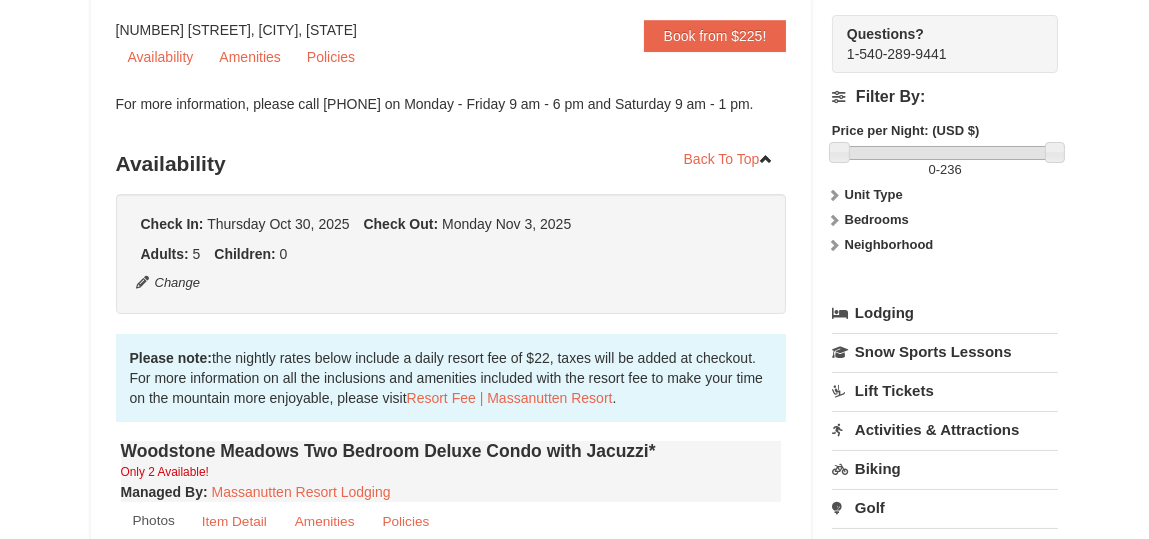 scroll, scrollTop: 0, scrollLeft: 0, axis: both 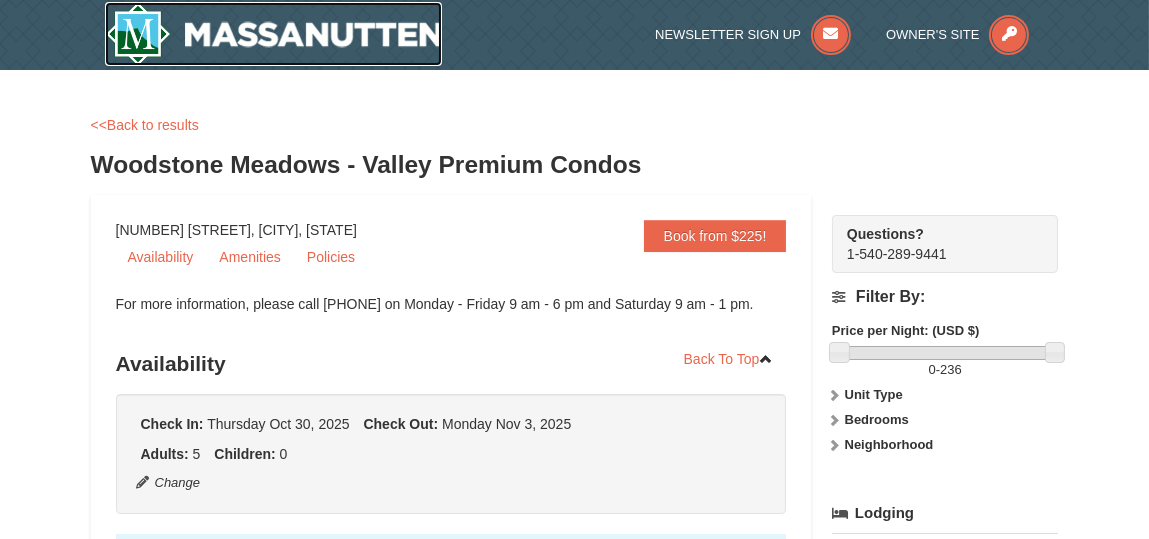 click at bounding box center (274, 34) 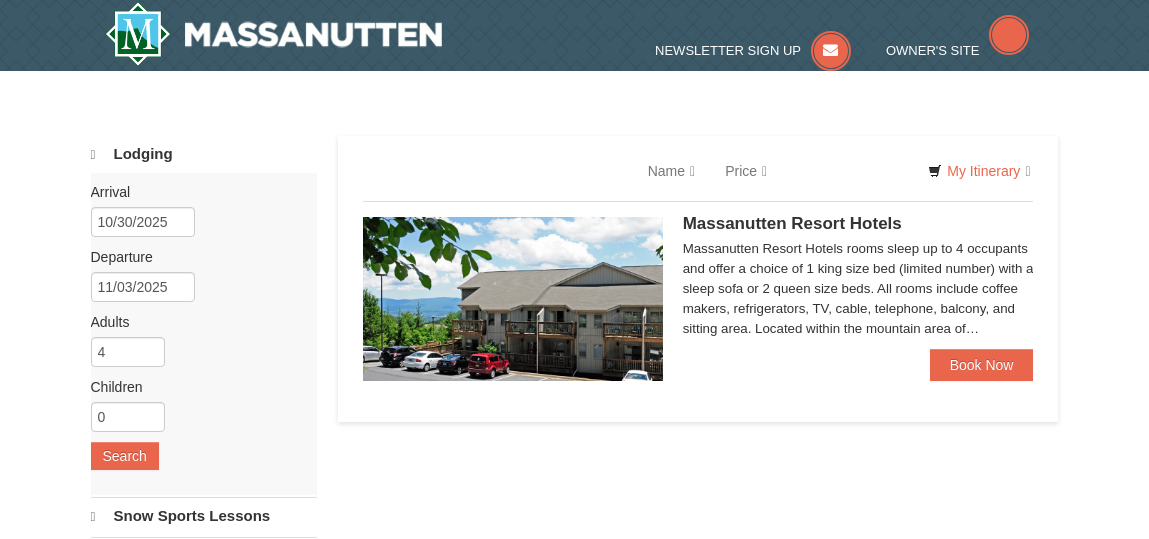 scroll, scrollTop: 0, scrollLeft: 0, axis: both 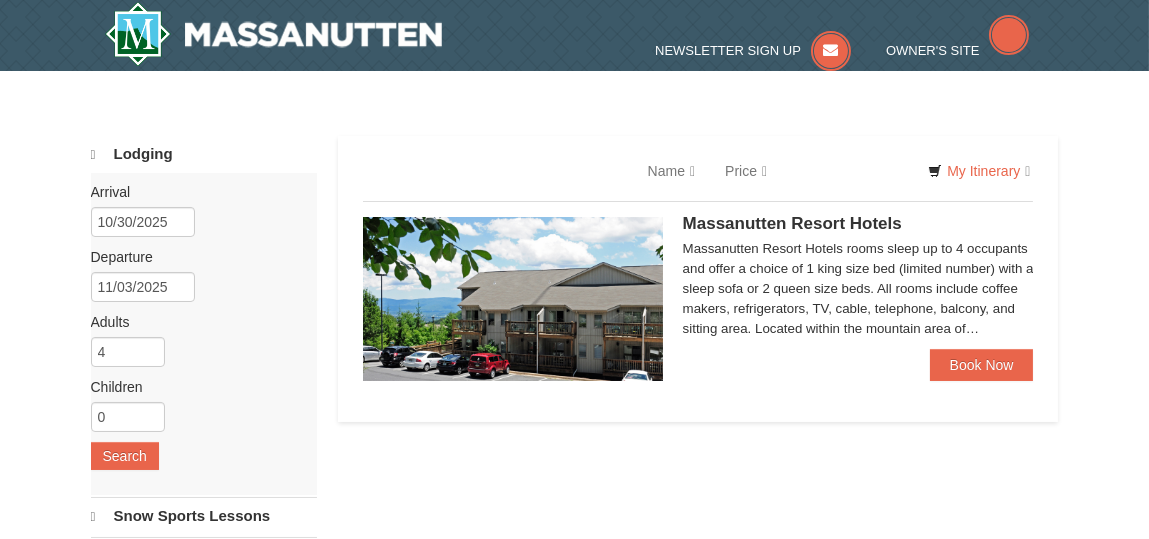 select on "8" 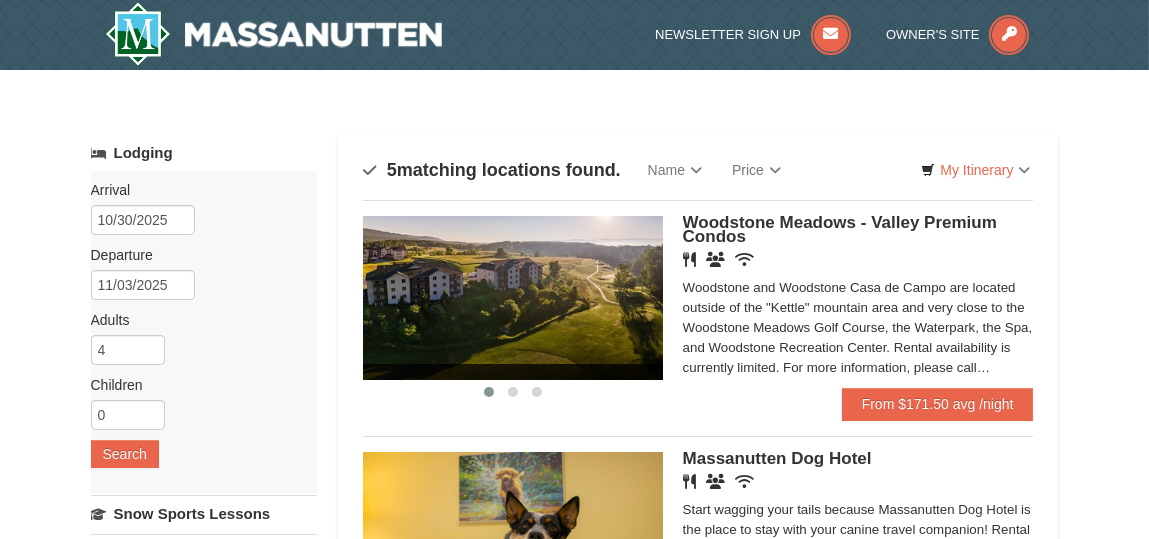 scroll, scrollTop: 0, scrollLeft: 0, axis: both 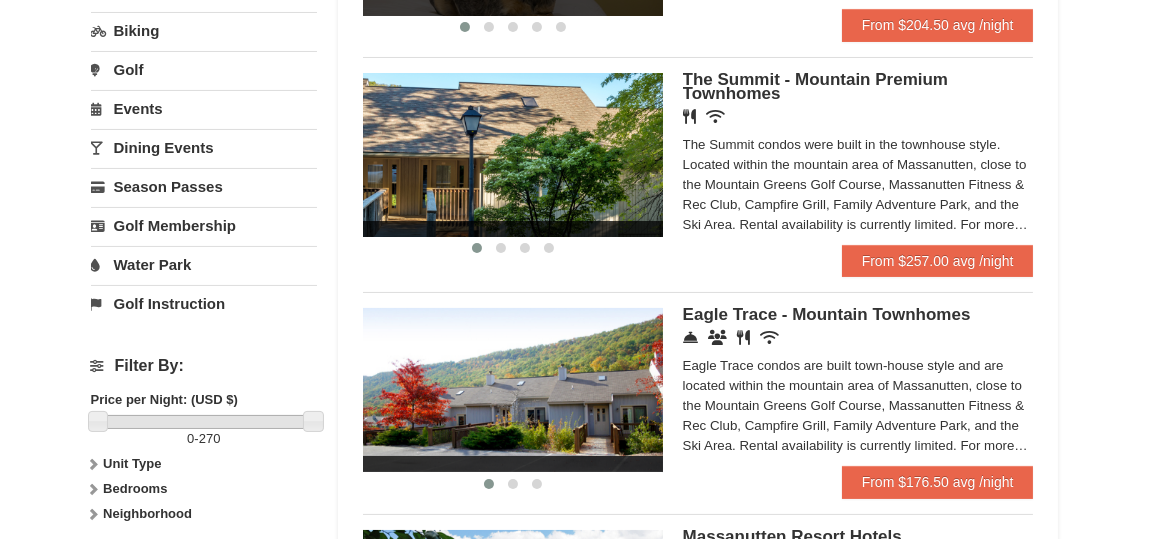 click on "The Summit - Mountain Premium Townhomes" at bounding box center (815, 86) 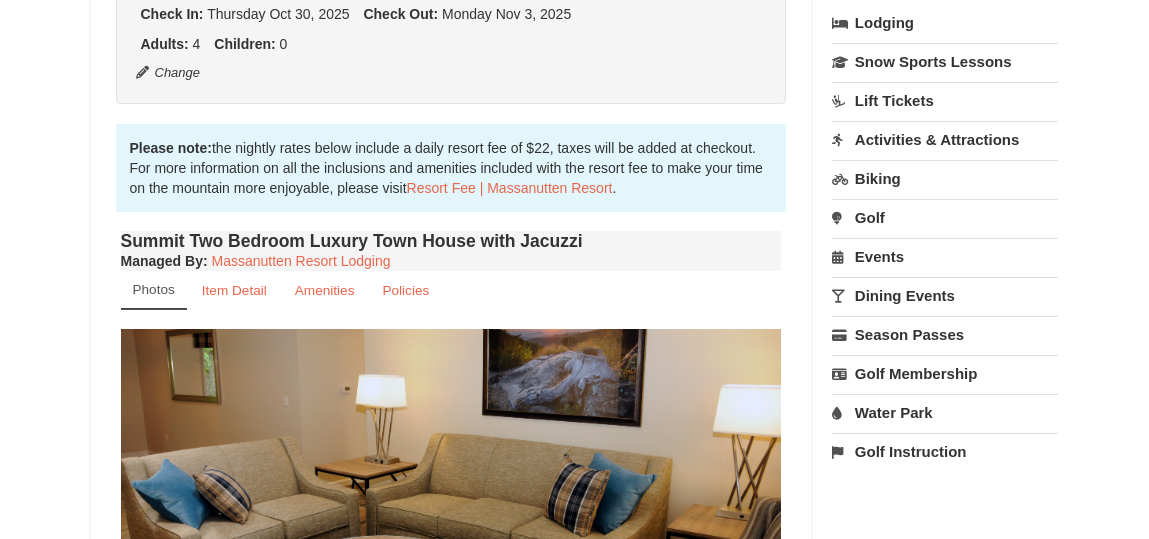 scroll, scrollTop: 0, scrollLeft: 0, axis: both 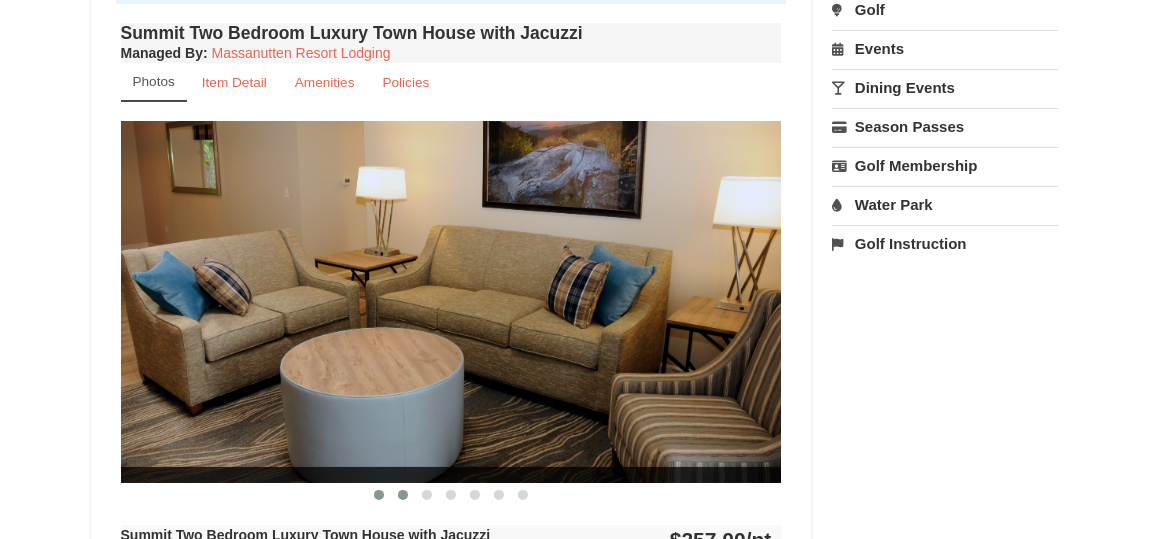 click at bounding box center (403, 495) 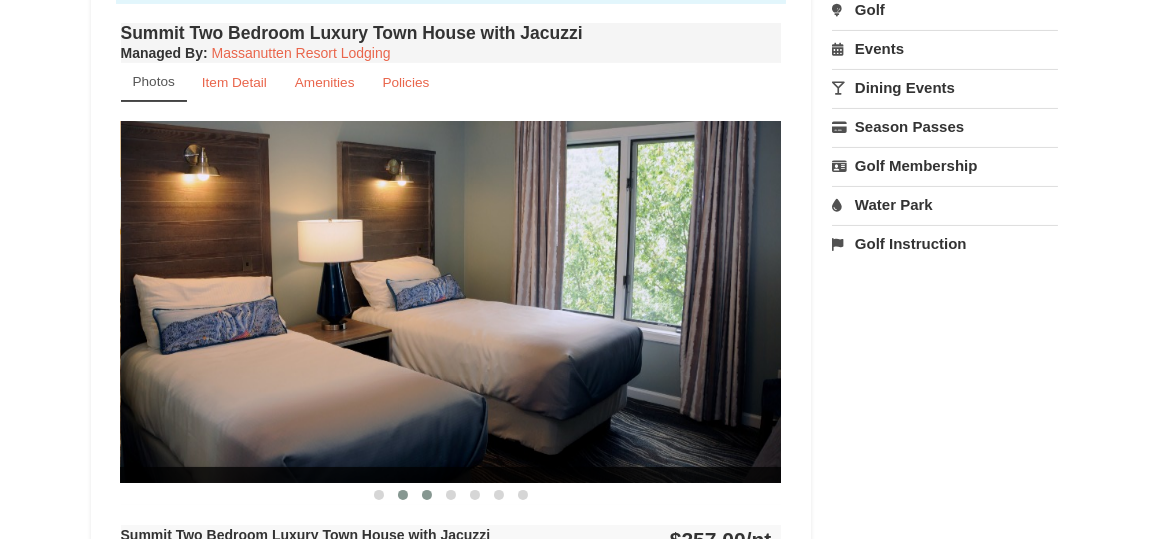 click at bounding box center [427, 495] 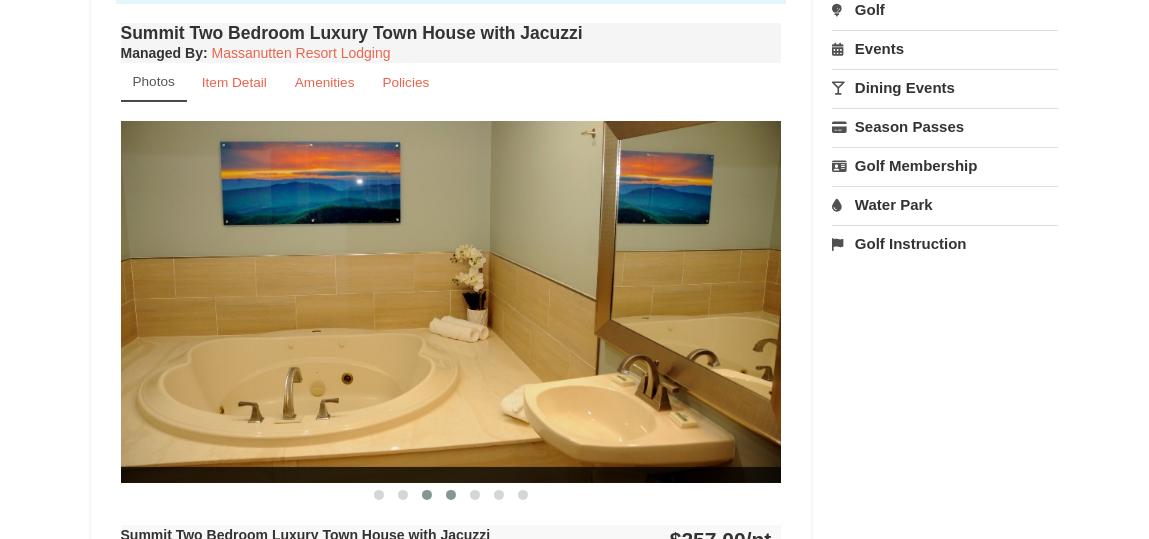 click at bounding box center [451, 495] 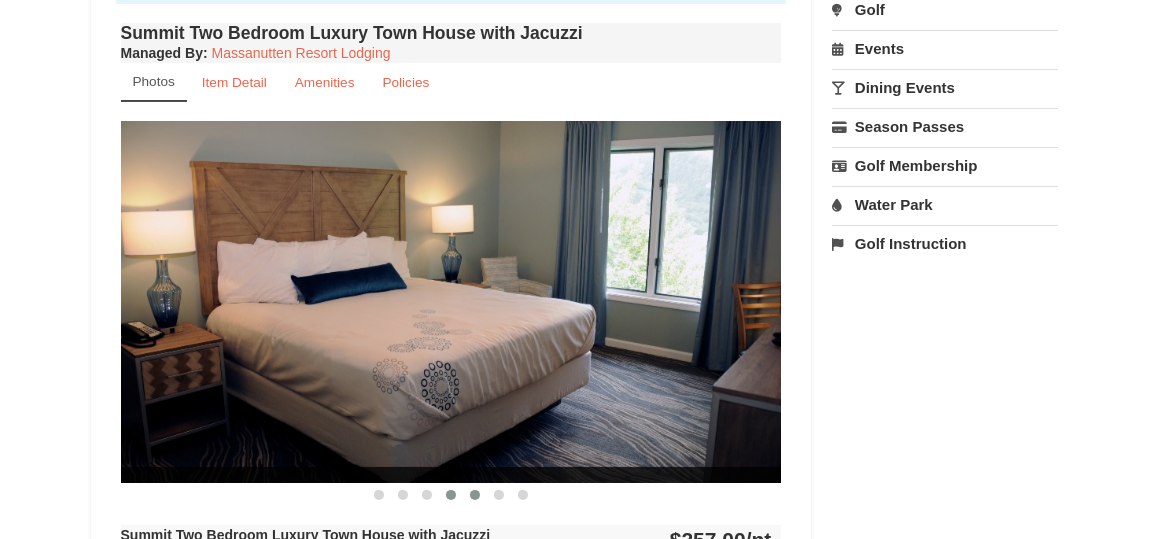click at bounding box center [475, 495] 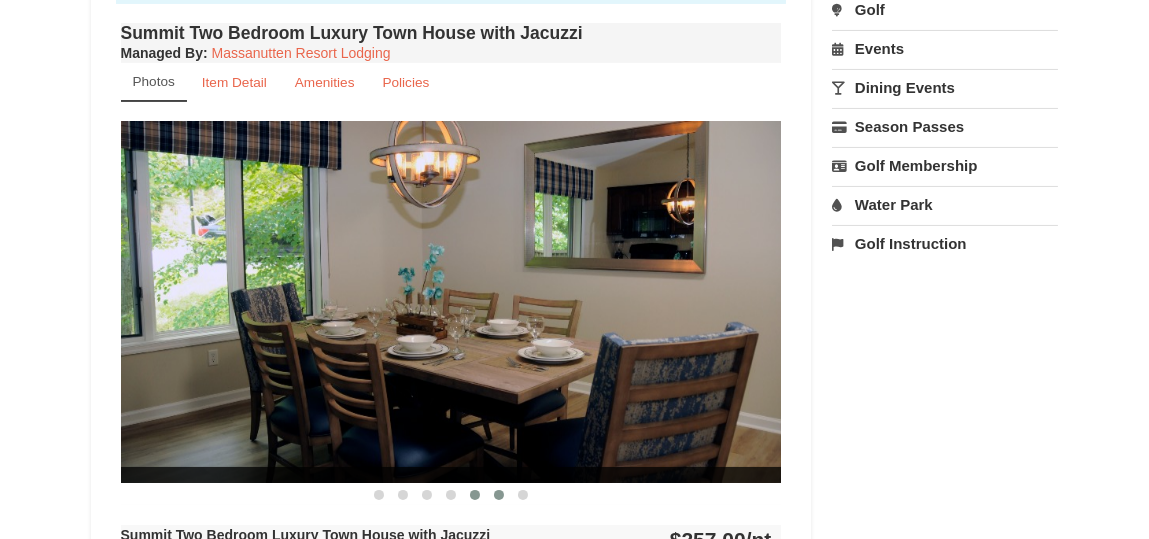 click at bounding box center (499, 495) 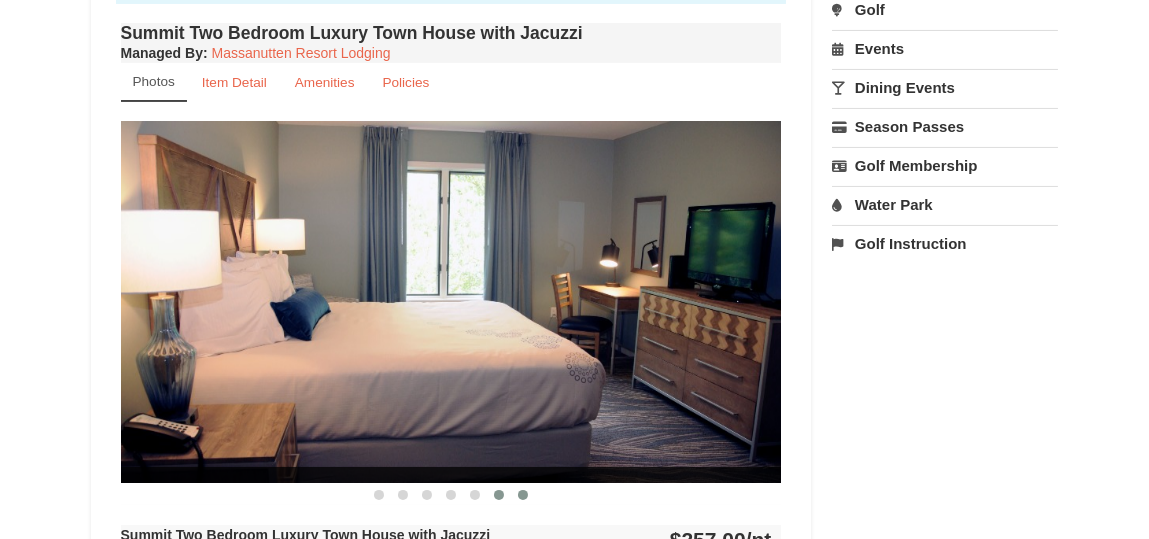 click at bounding box center [523, 495] 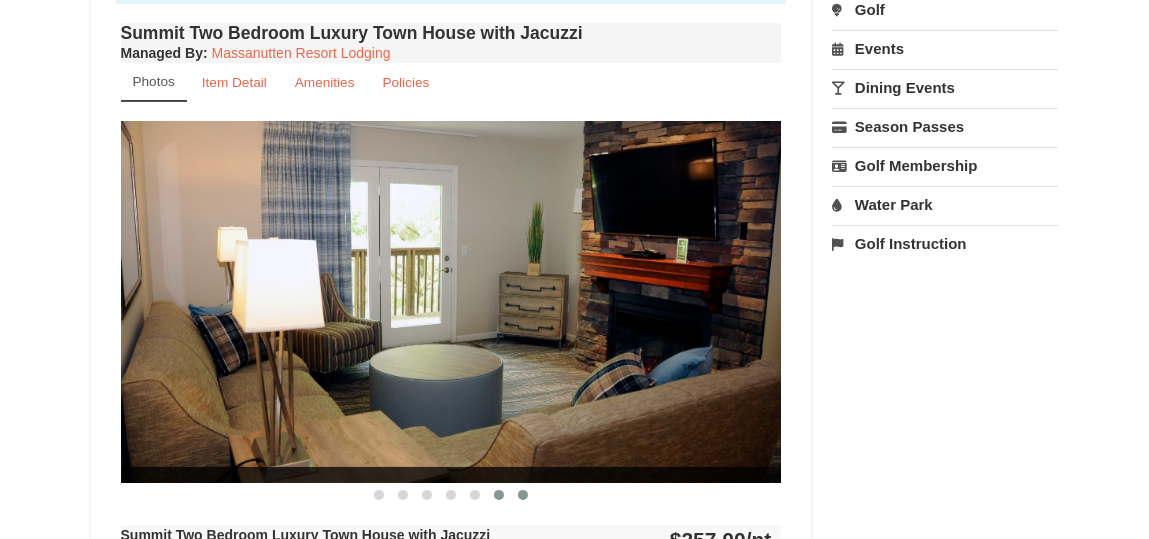 click at bounding box center [499, 495] 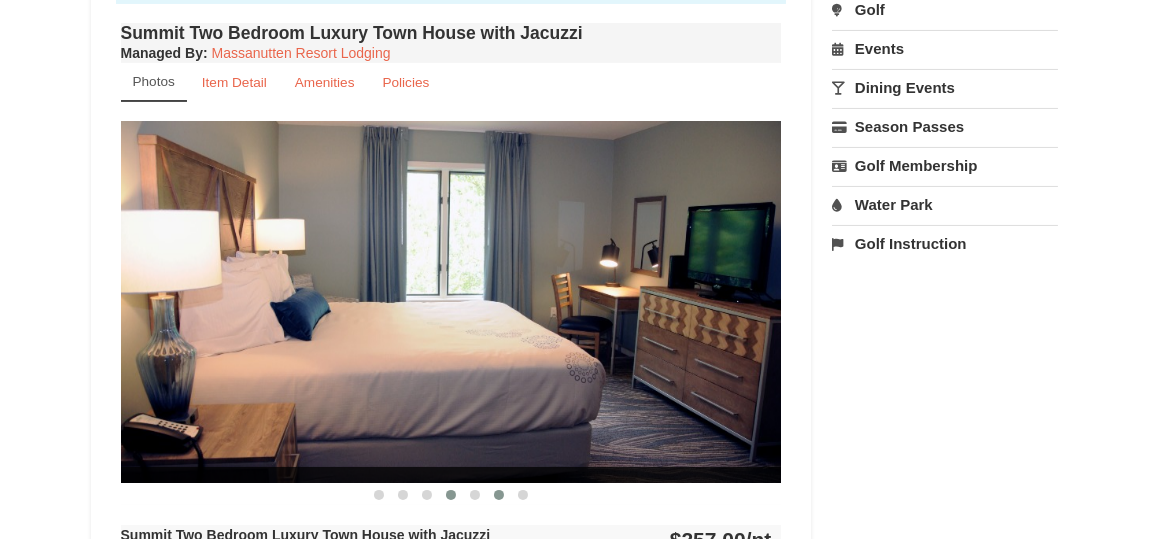 click at bounding box center (451, 495) 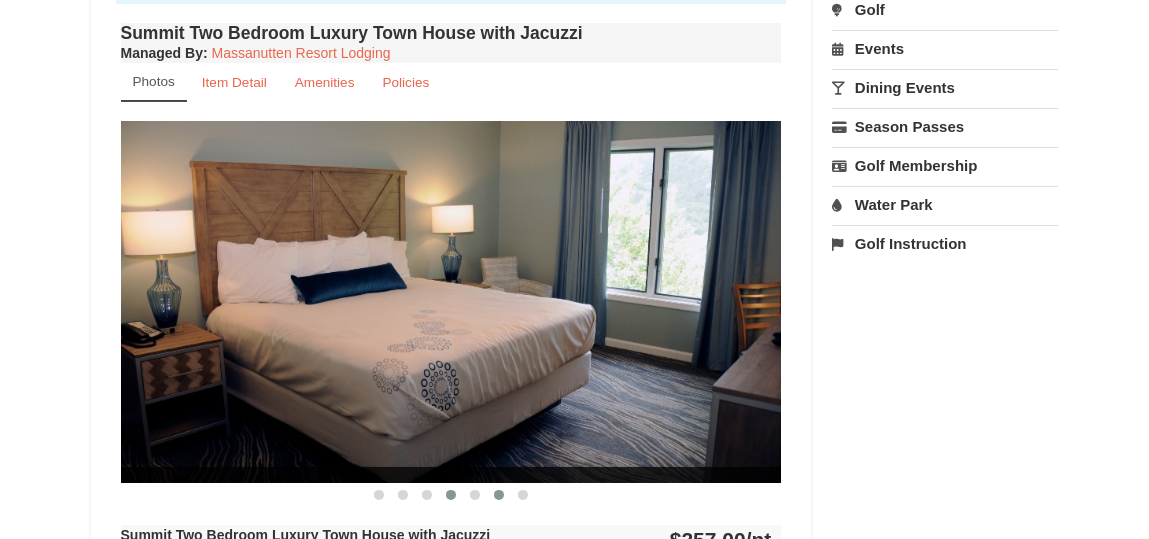 click at bounding box center [499, 495] 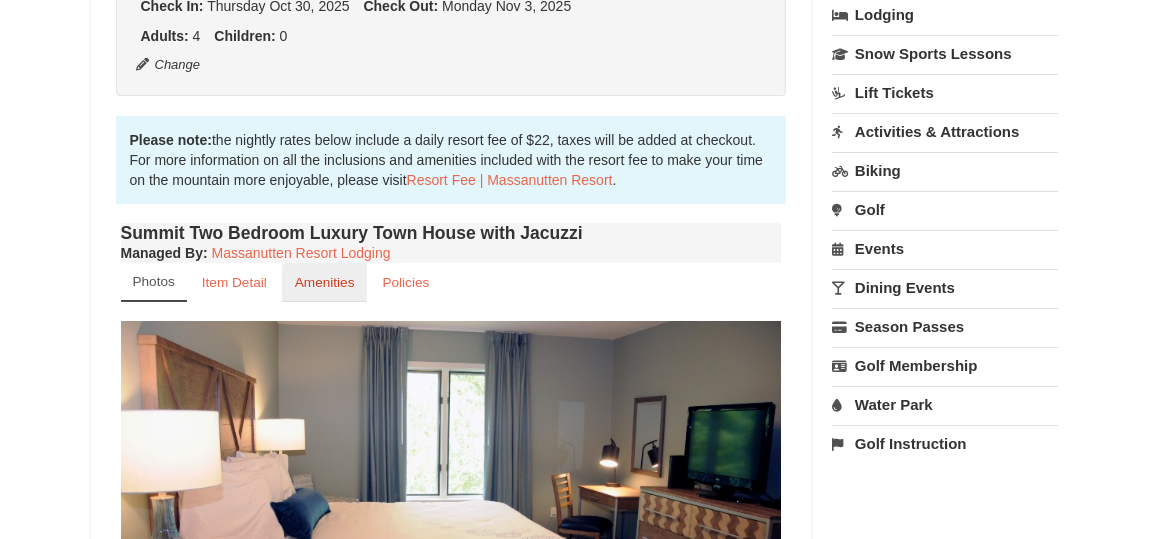 click on "Amenities" at bounding box center [325, 282] 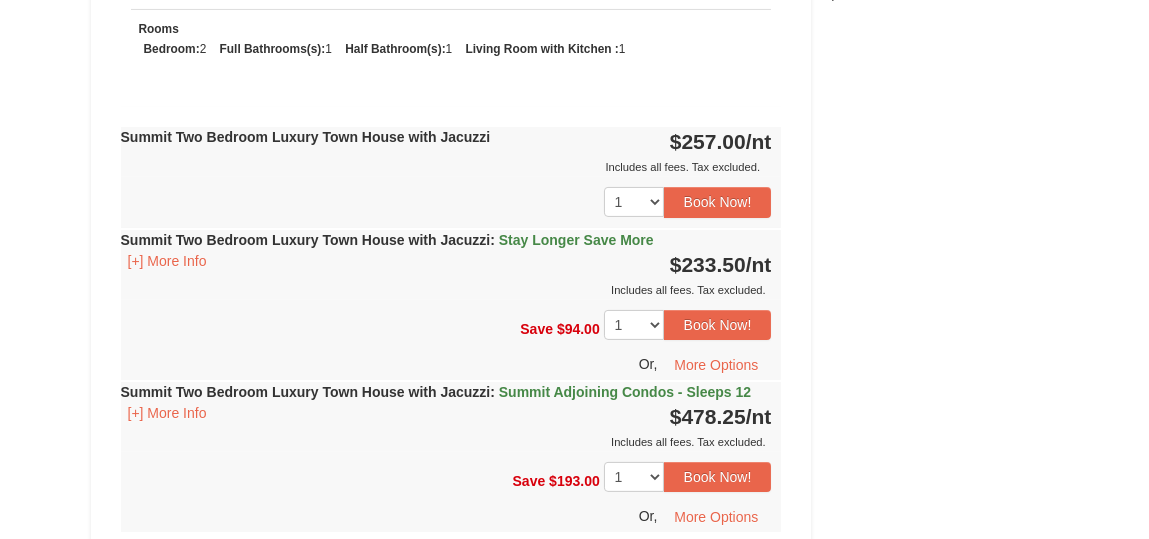 scroll, scrollTop: 1000, scrollLeft: 0, axis: vertical 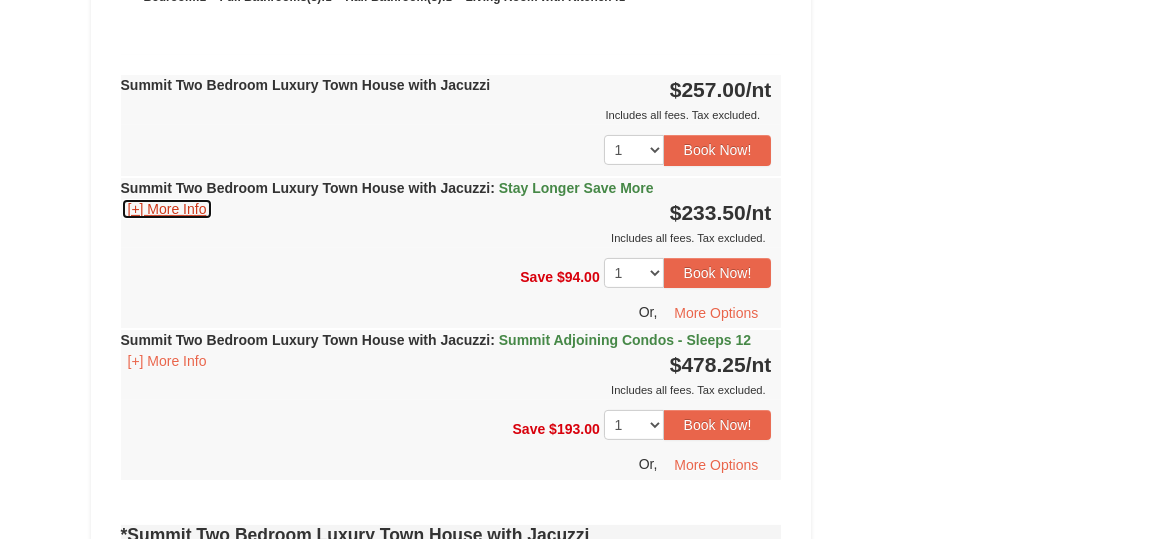 click on "[+] More Info" at bounding box center [167, 209] 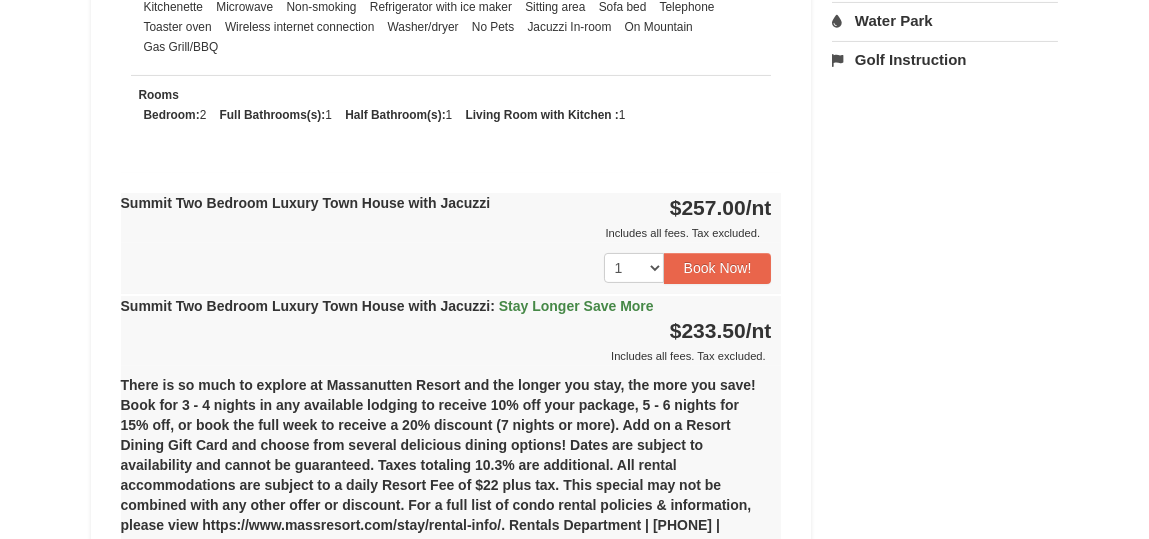 scroll, scrollTop: 1000, scrollLeft: 0, axis: vertical 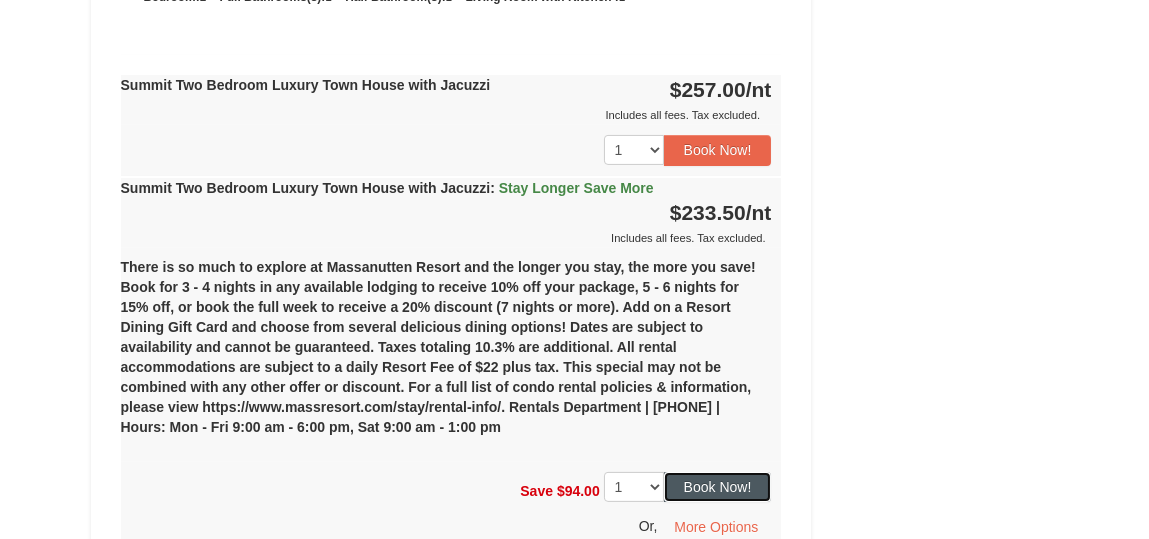 click on "Book Now!" at bounding box center [718, 487] 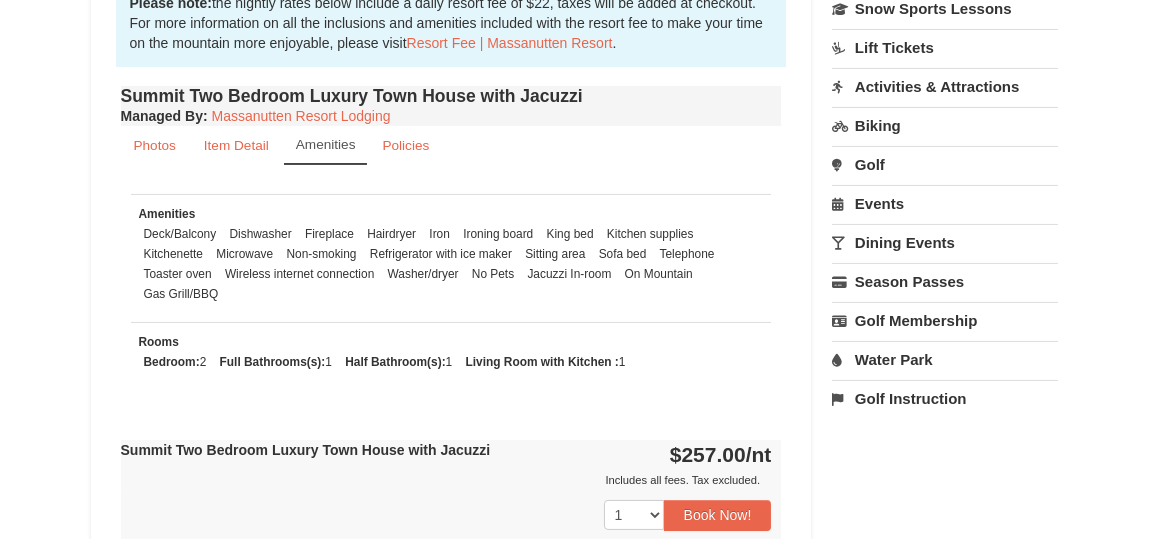 scroll, scrollTop: 195, scrollLeft: 0, axis: vertical 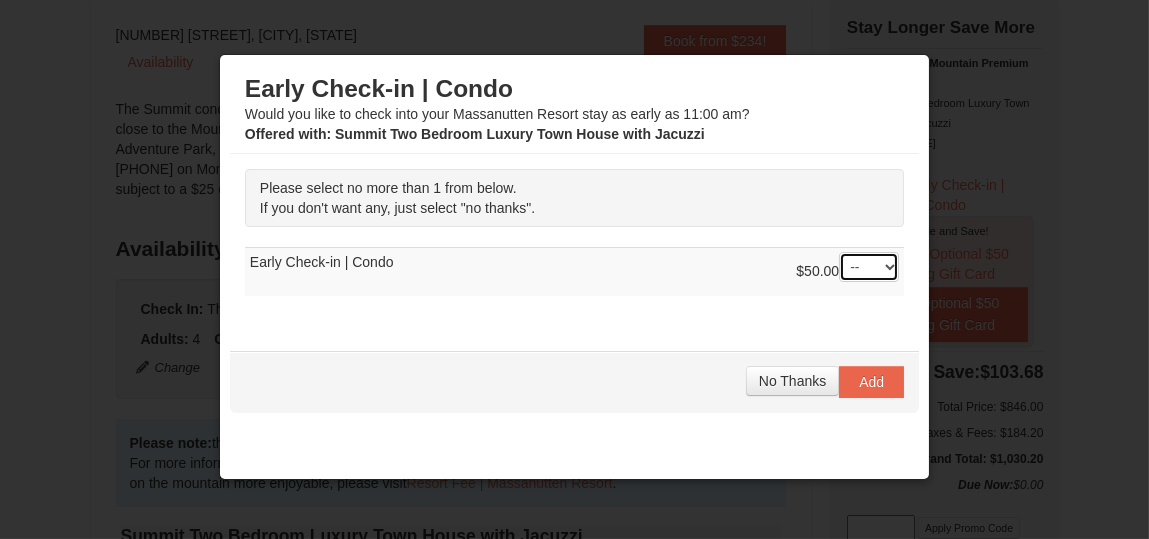 click on "--
01" at bounding box center [869, 267] 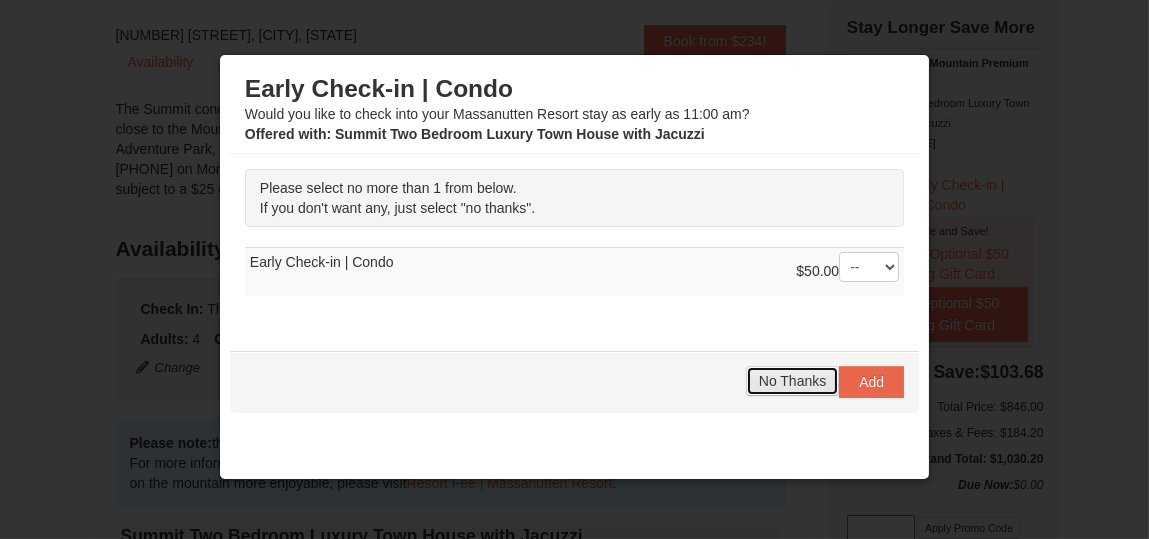 click on "No Thanks" at bounding box center (792, 381) 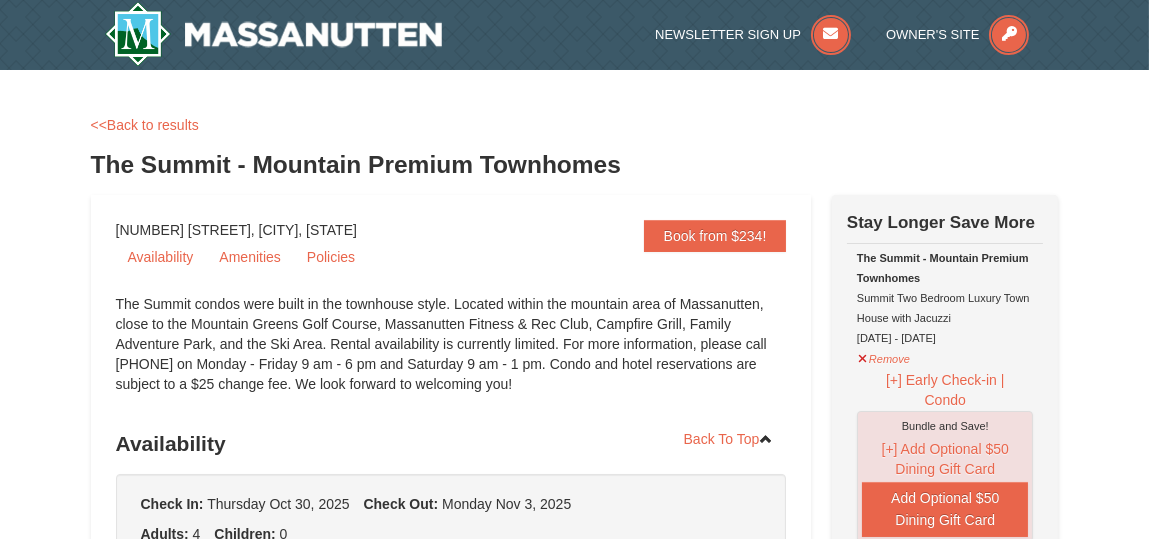 scroll, scrollTop: 100, scrollLeft: 0, axis: vertical 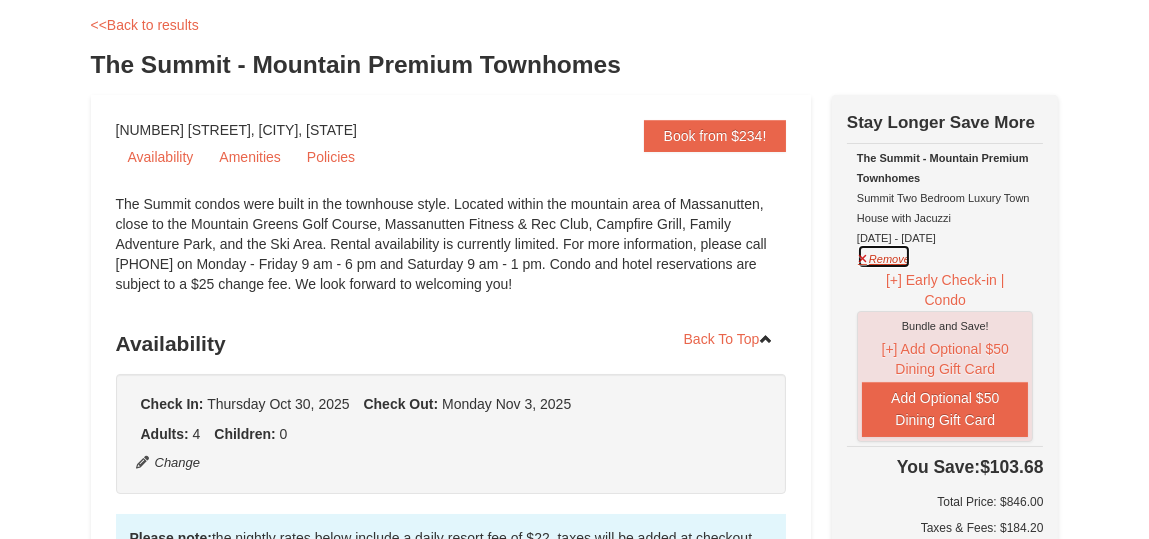 click on "Remove" at bounding box center (884, 256) 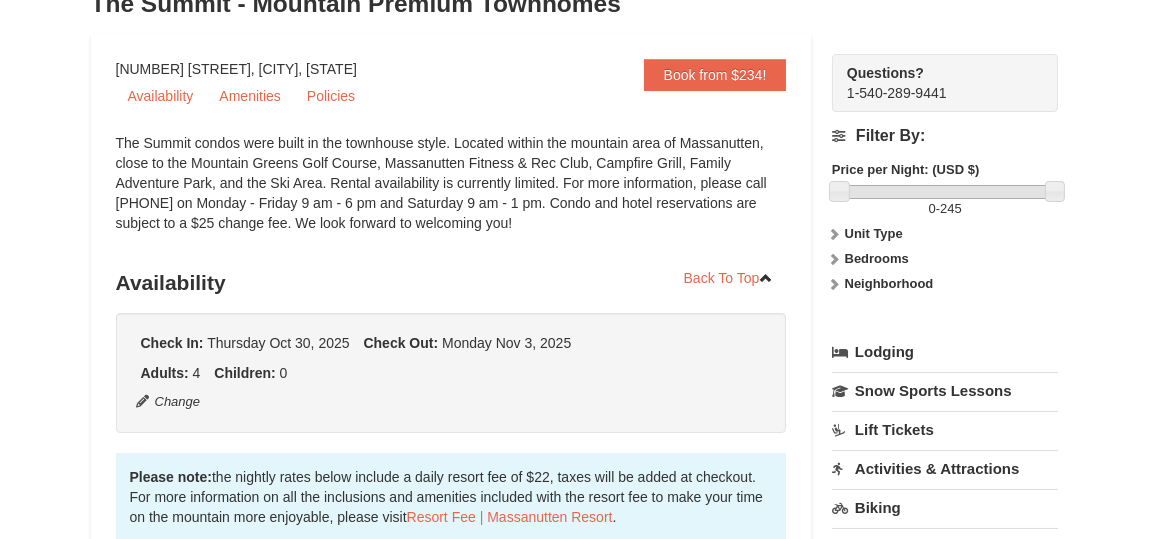 scroll, scrollTop: 200, scrollLeft: 0, axis: vertical 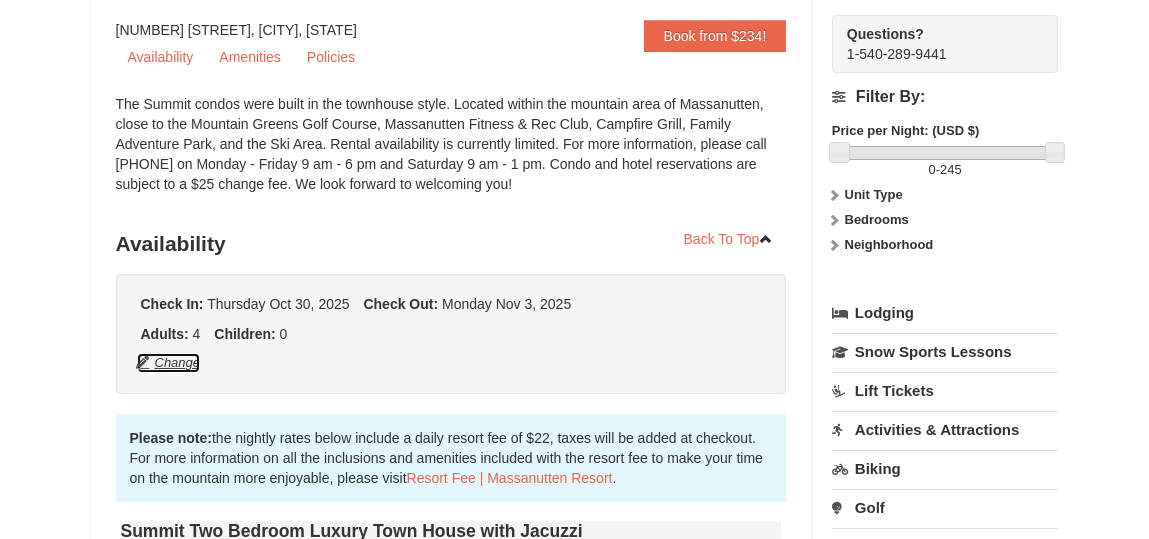 click on "Change" at bounding box center [169, 363] 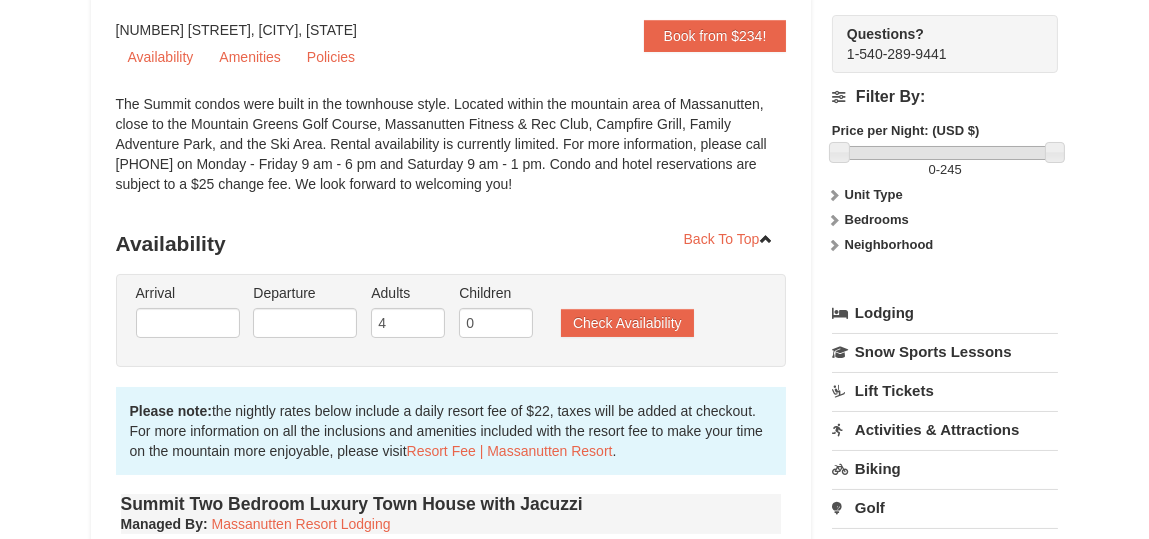 type on "10/30/2025" 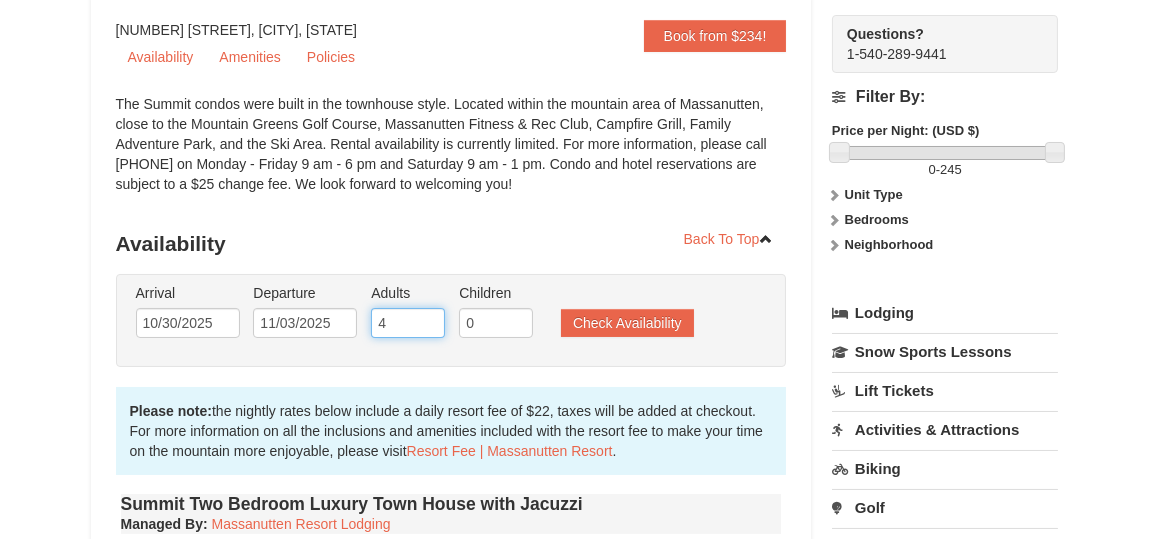 click on "4" at bounding box center (408, 323) 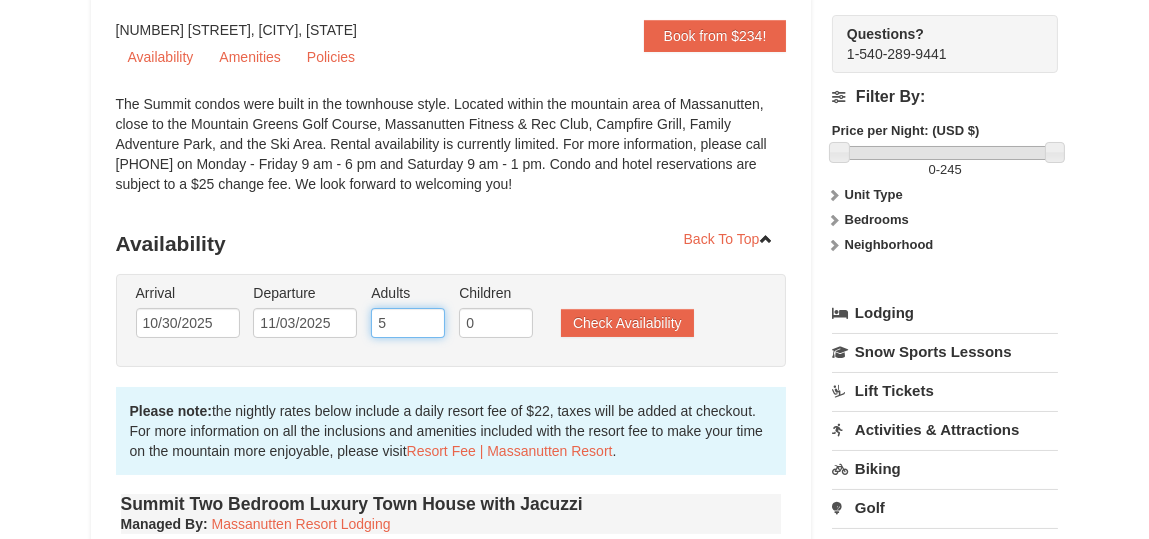 type on "5" 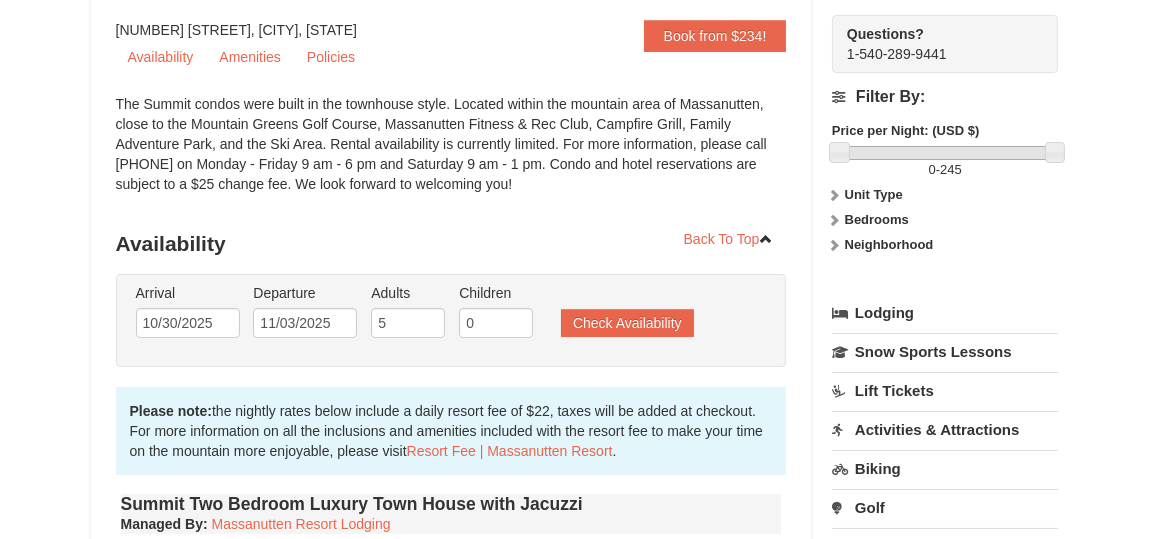 click on "Arrival Please format dates MM/DD/YYYY Please format dates MM/DD/YYYY
10/30/2025
Departure Please format dates MM/DD/YYYY Please format dates MM/DD/YYYY
11/03/2025
Adults
5
Children
0
Check Availability" at bounding box center (451, 320) 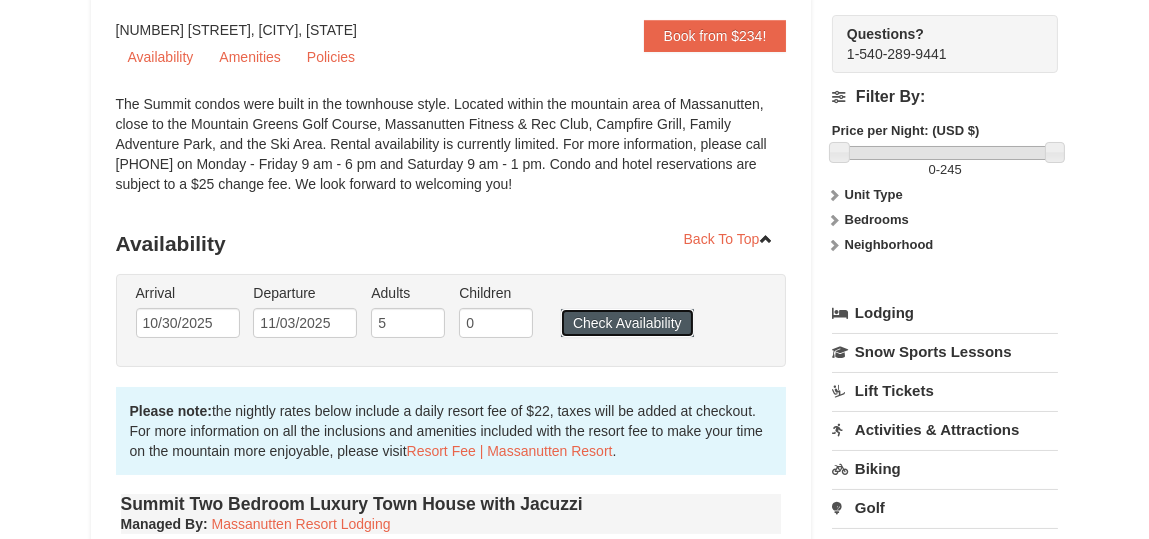 click on "Check Availability" at bounding box center (627, 323) 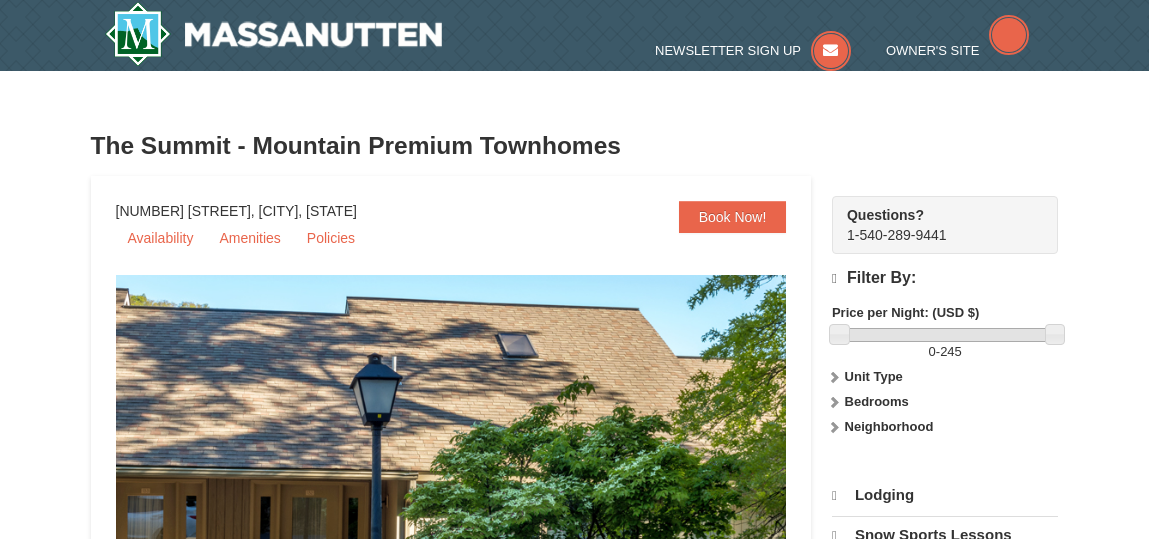 scroll, scrollTop: 404, scrollLeft: 0, axis: vertical 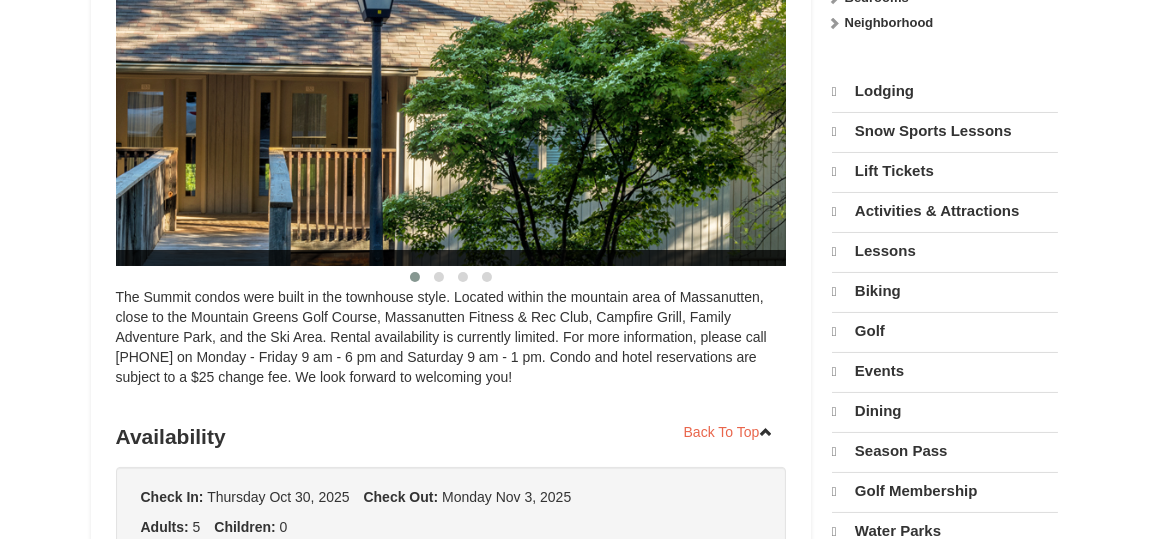 select on "8" 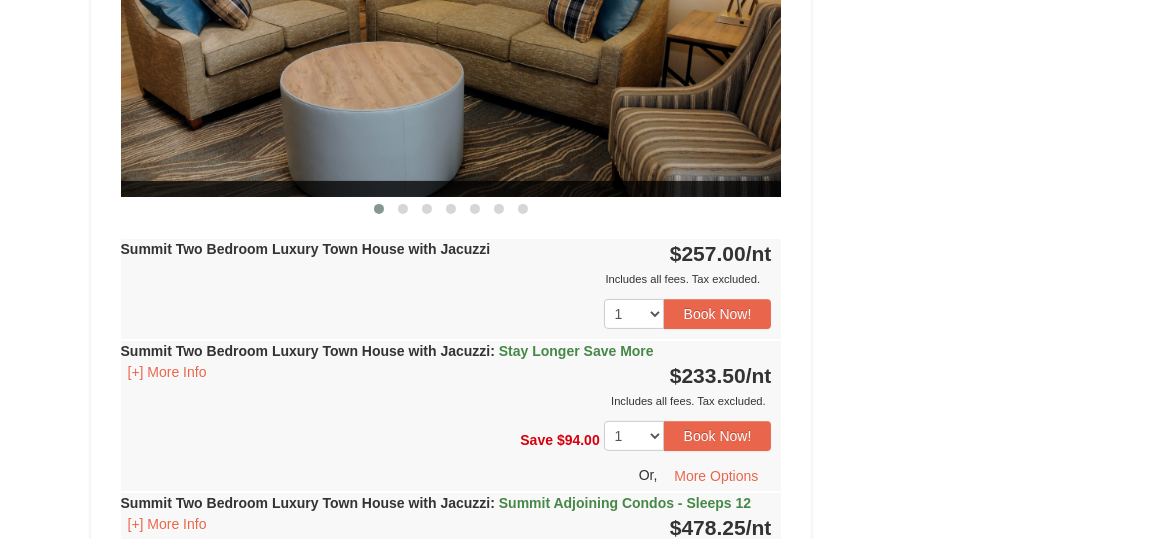 scroll, scrollTop: 1004, scrollLeft: 0, axis: vertical 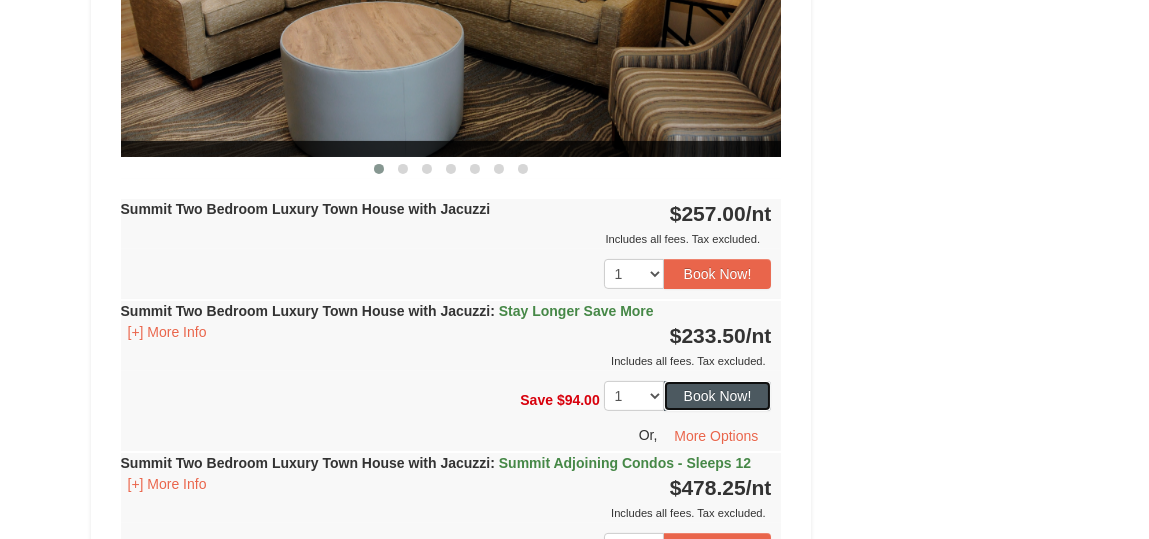 click on "Book Now!" at bounding box center [718, 396] 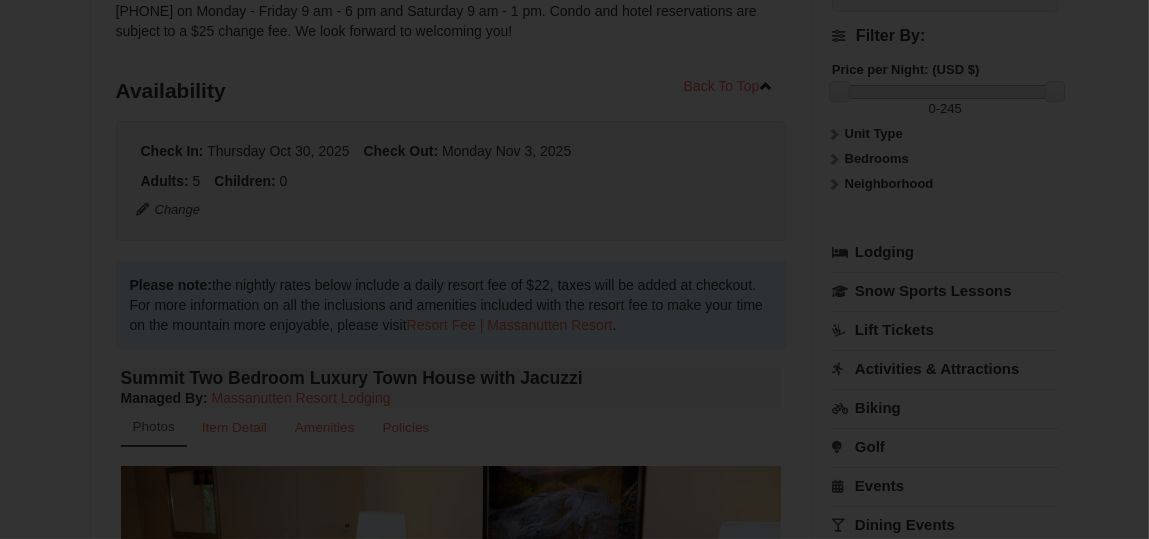 scroll, scrollTop: 175, scrollLeft: 0, axis: vertical 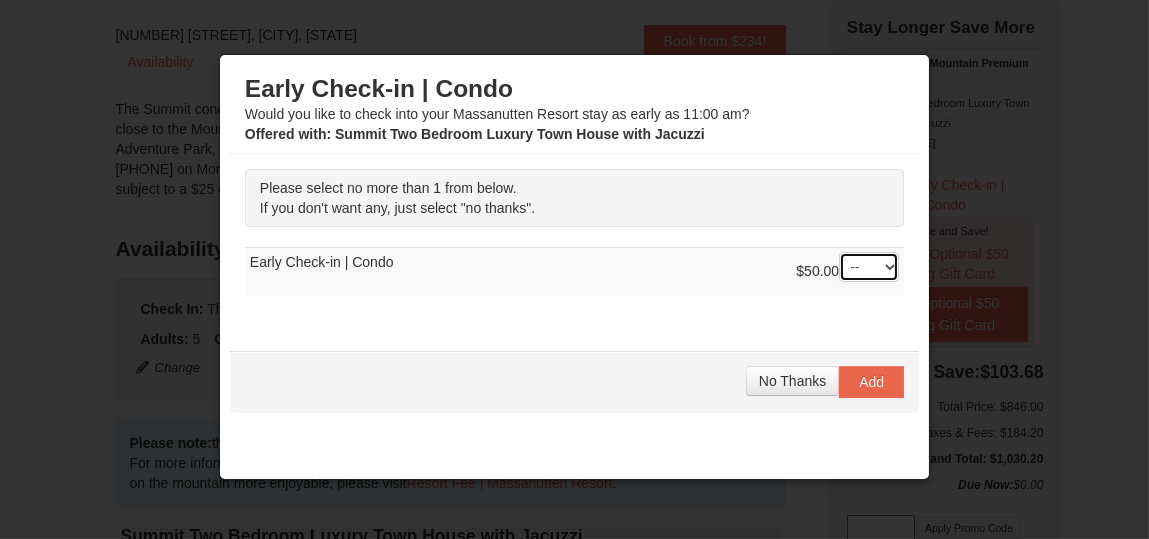 click on "--
01" at bounding box center (869, 267) 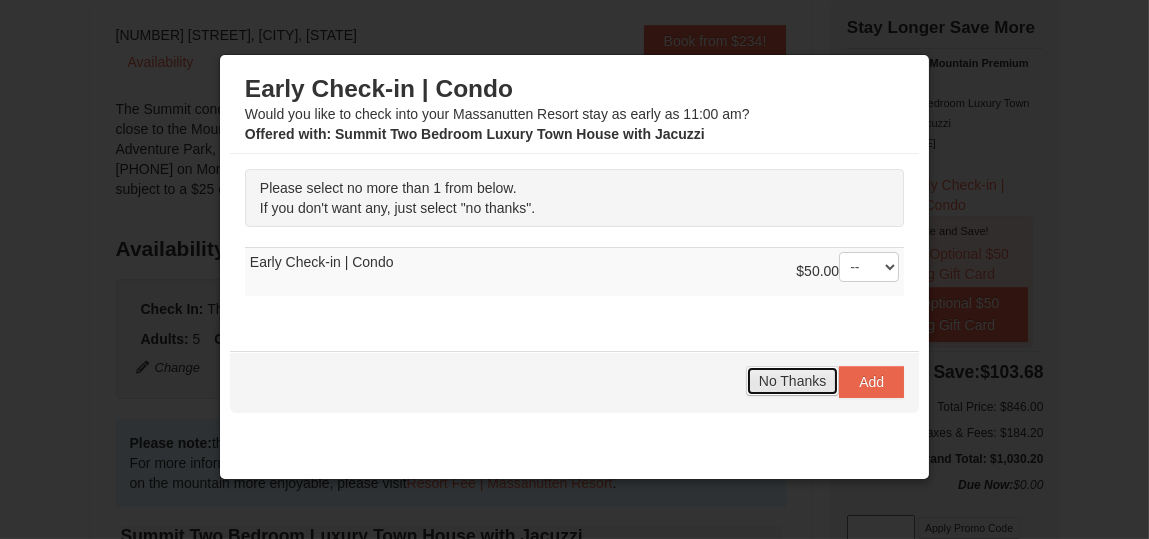 click on "No Thanks" at bounding box center [792, 381] 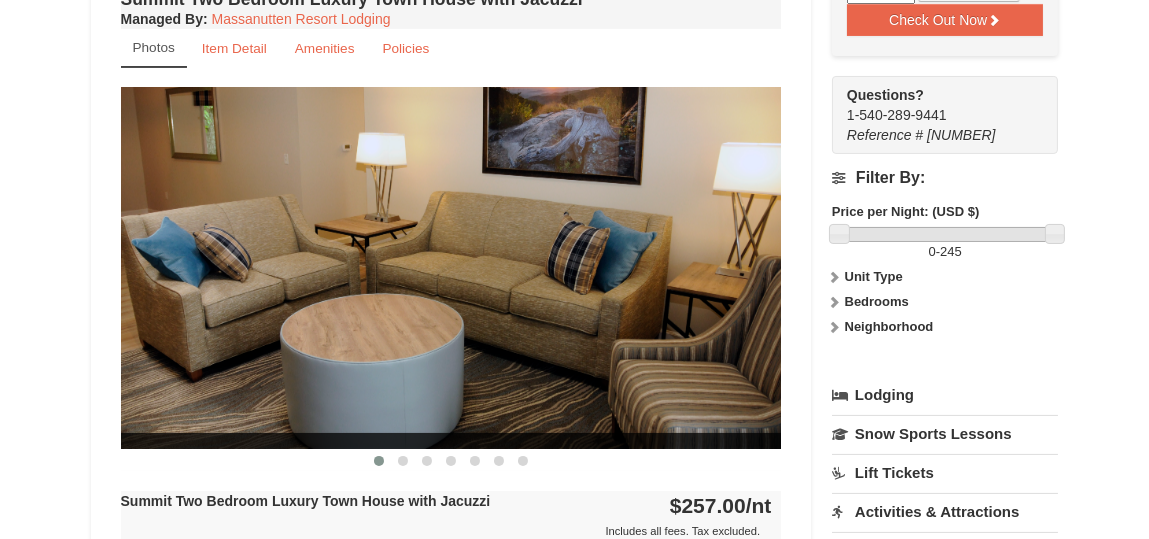 scroll, scrollTop: 600, scrollLeft: 0, axis: vertical 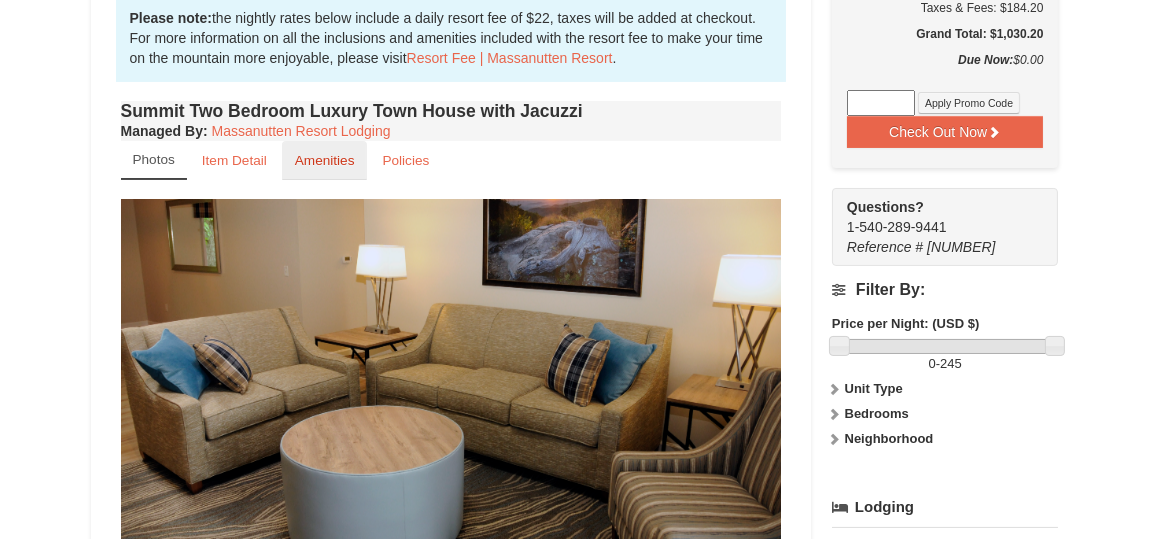 click on "Amenities" at bounding box center (325, 160) 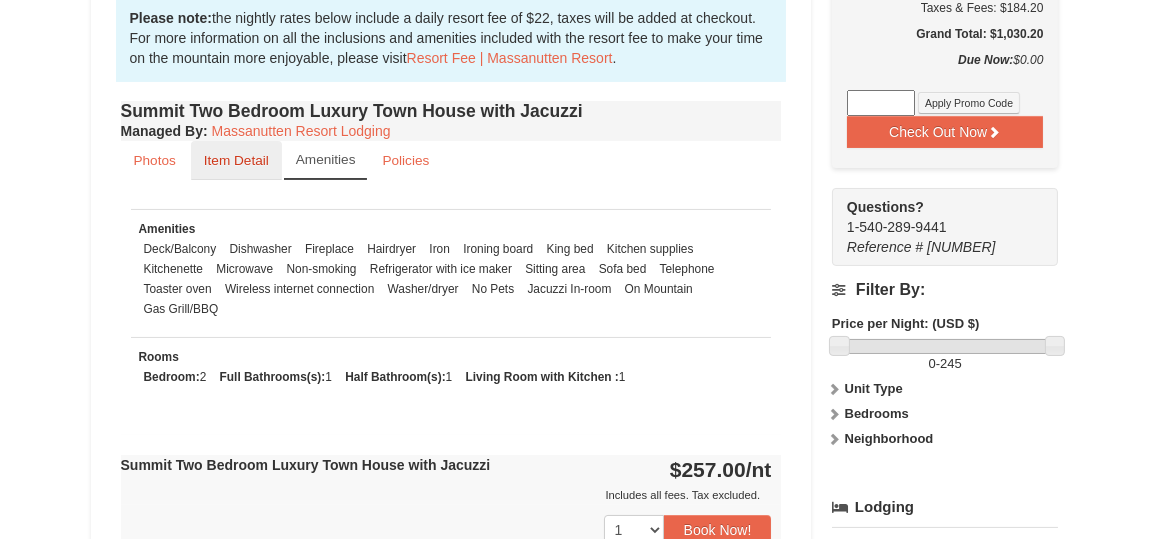 click on "Item Detail" at bounding box center [236, 160] 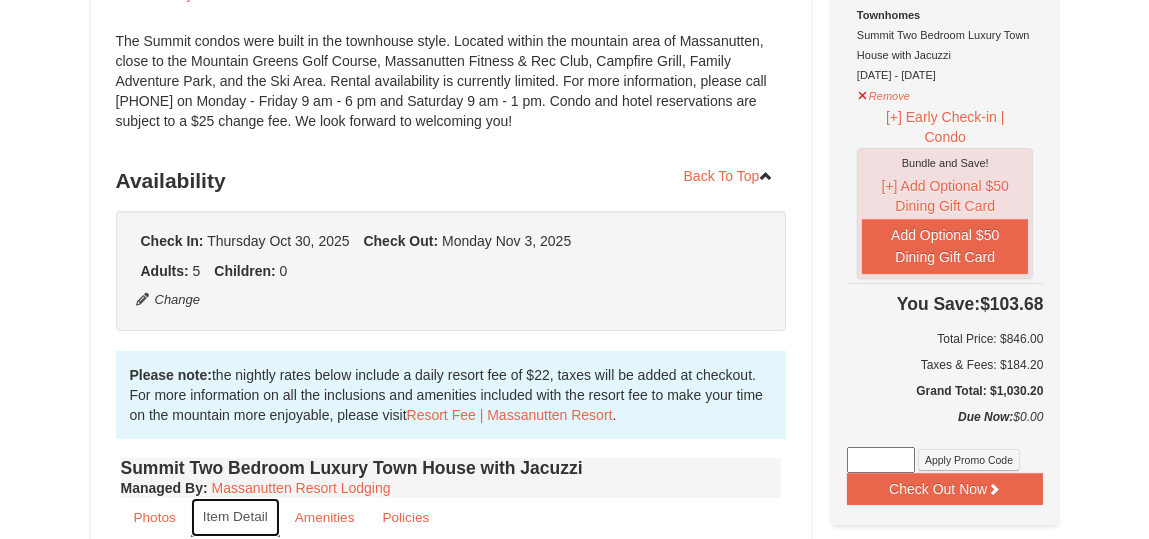 scroll, scrollTop: 300, scrollLeft: 0, axis: vertical 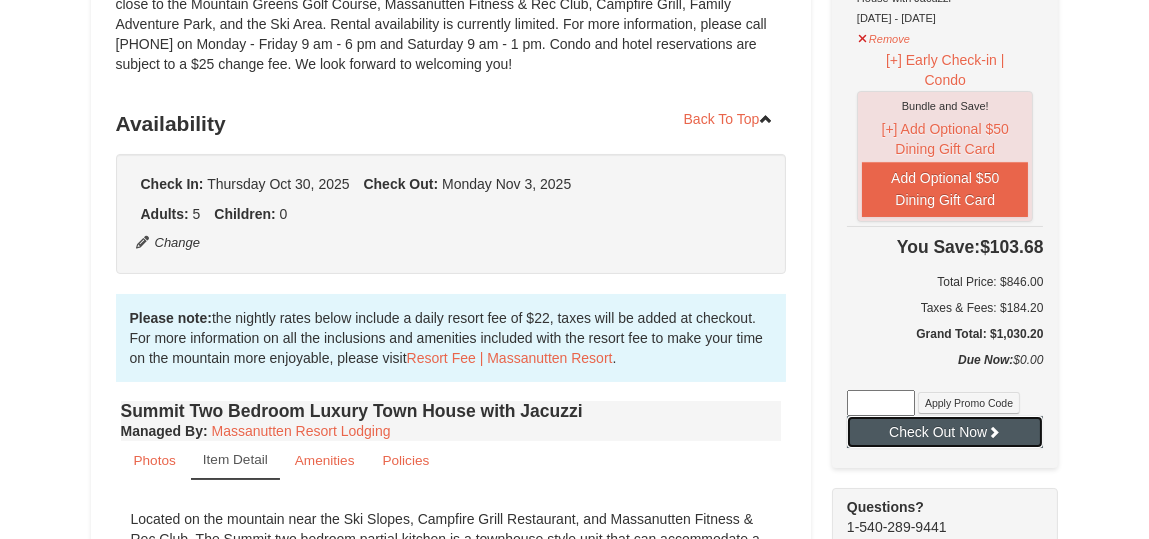 click on "Check Out Now" at bounding box center [945, 432] 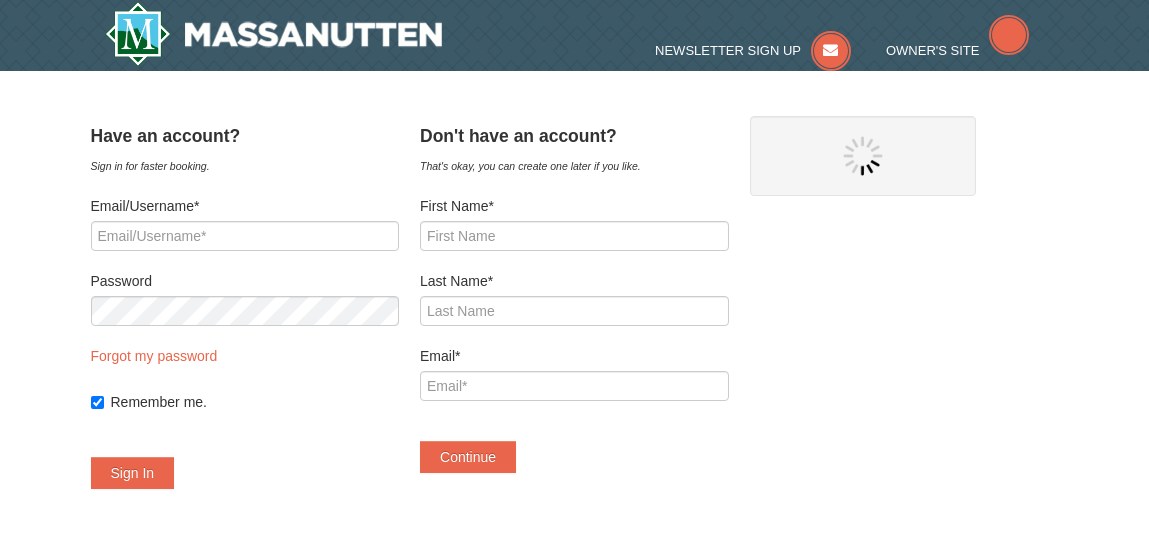 scroll, scrollTop: 0, scrollLeft: 0, axis: both 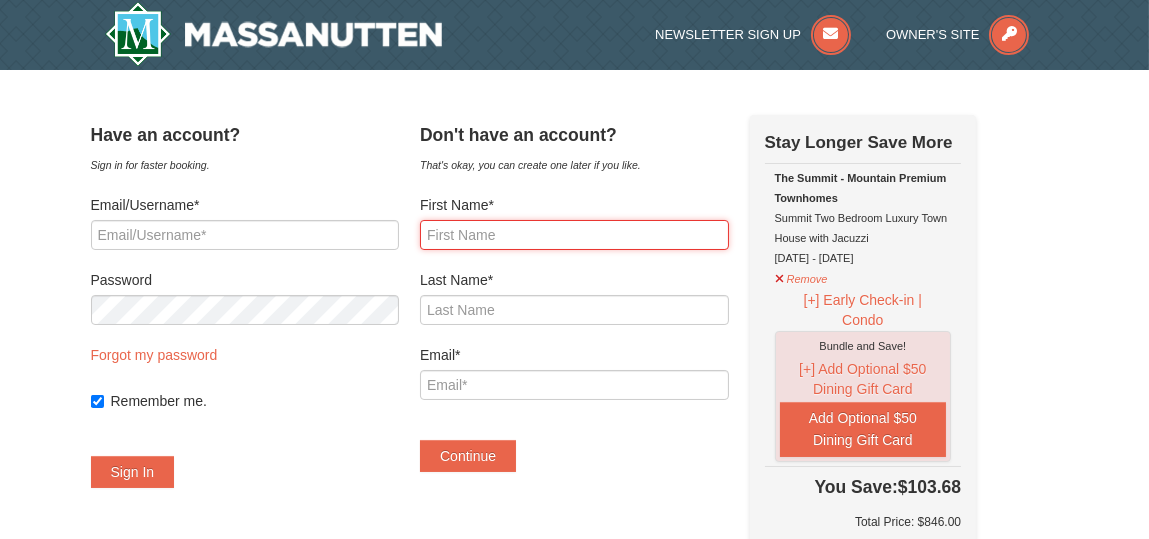 click on "First Name*" at bounding box center [574, 235] 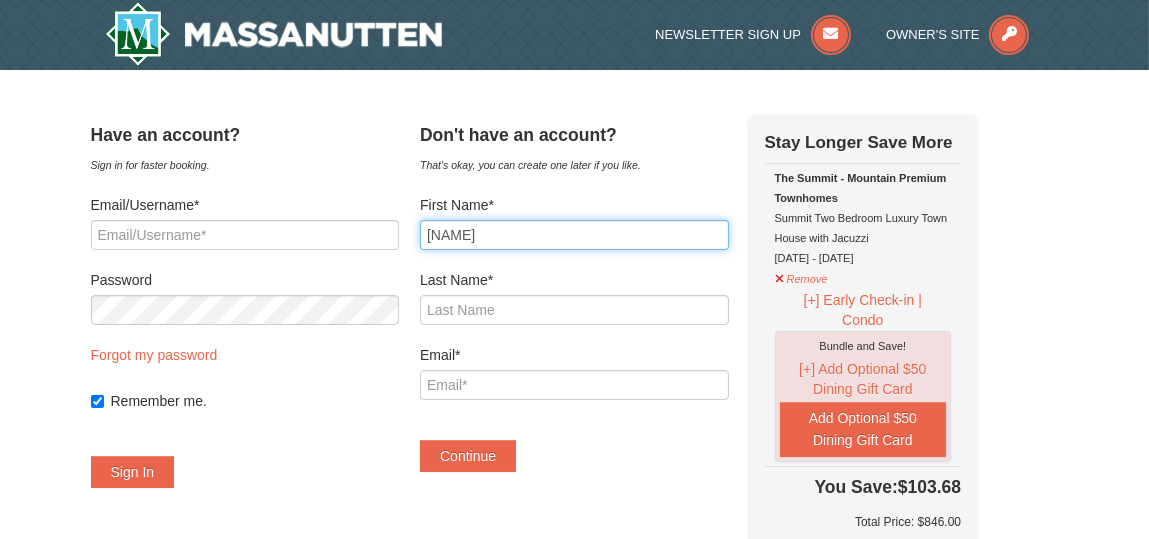 type on "N" 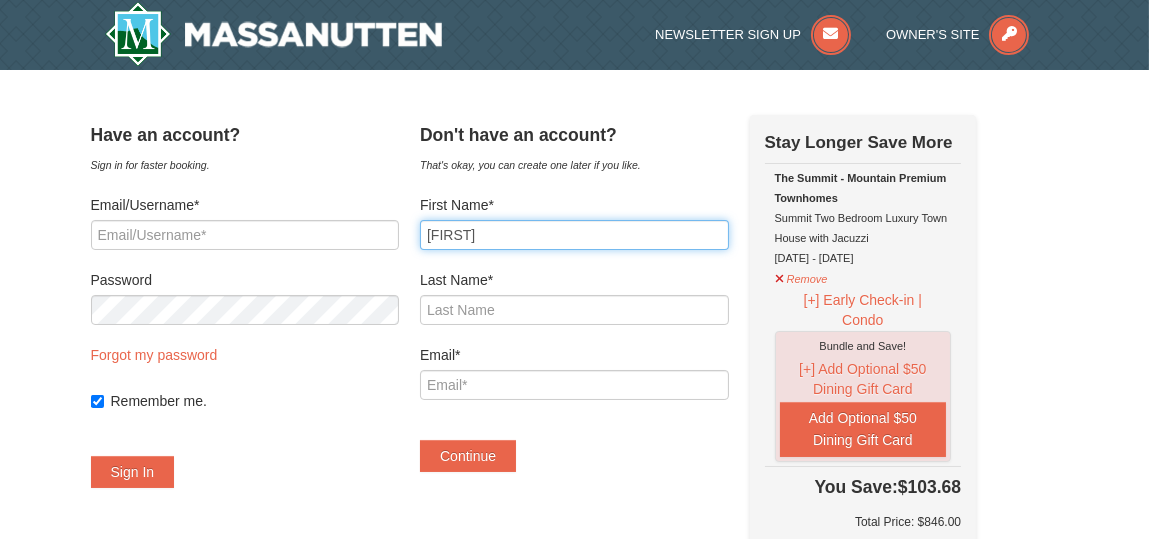 type on "Steven" 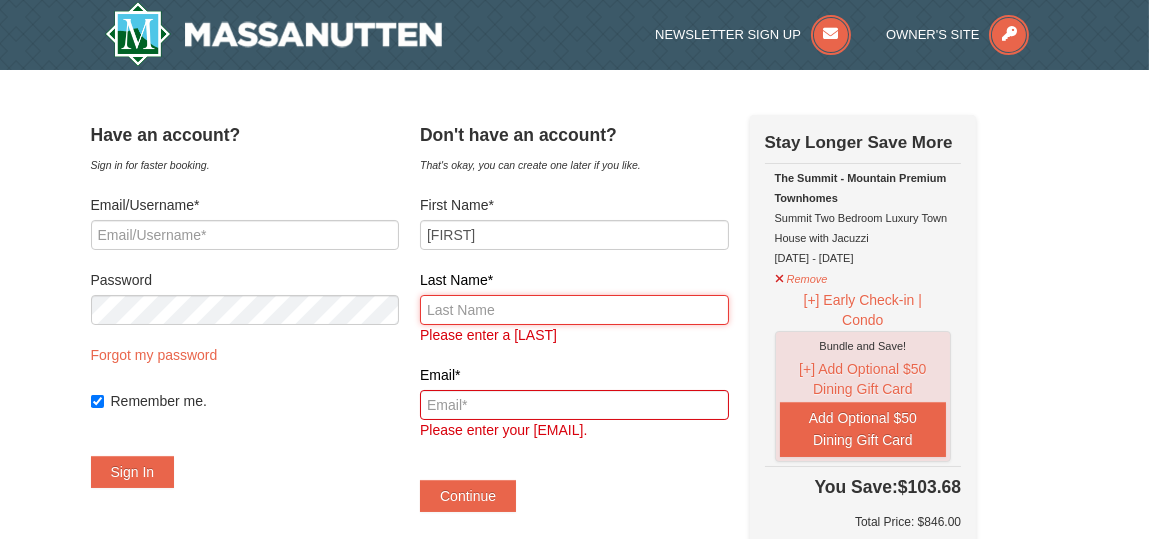 click on "Last Name*
Please enter a Last Name" at bounding box center (574, 307) 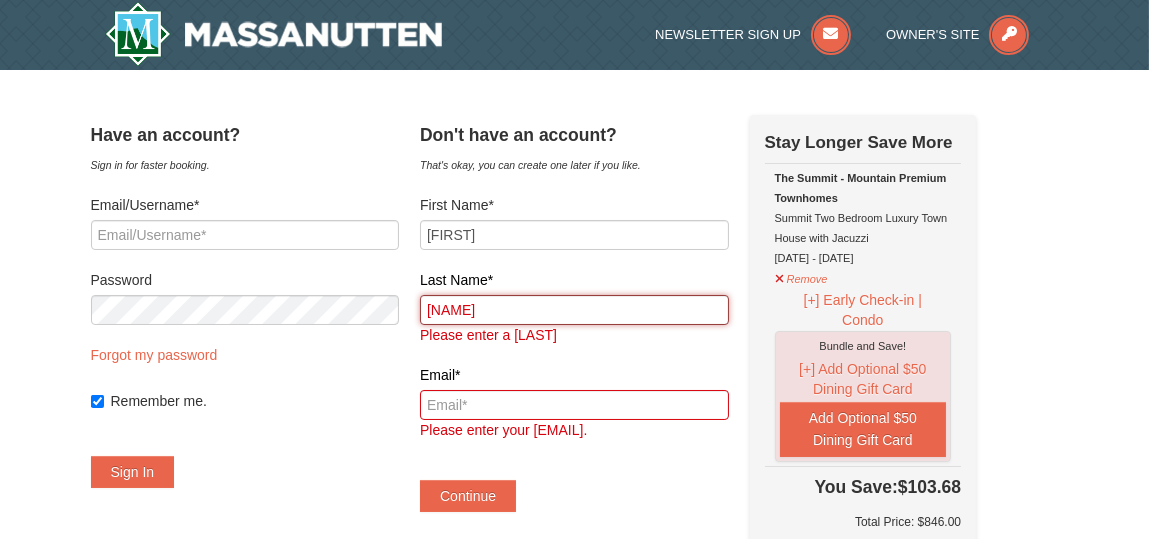 type on "Soler" 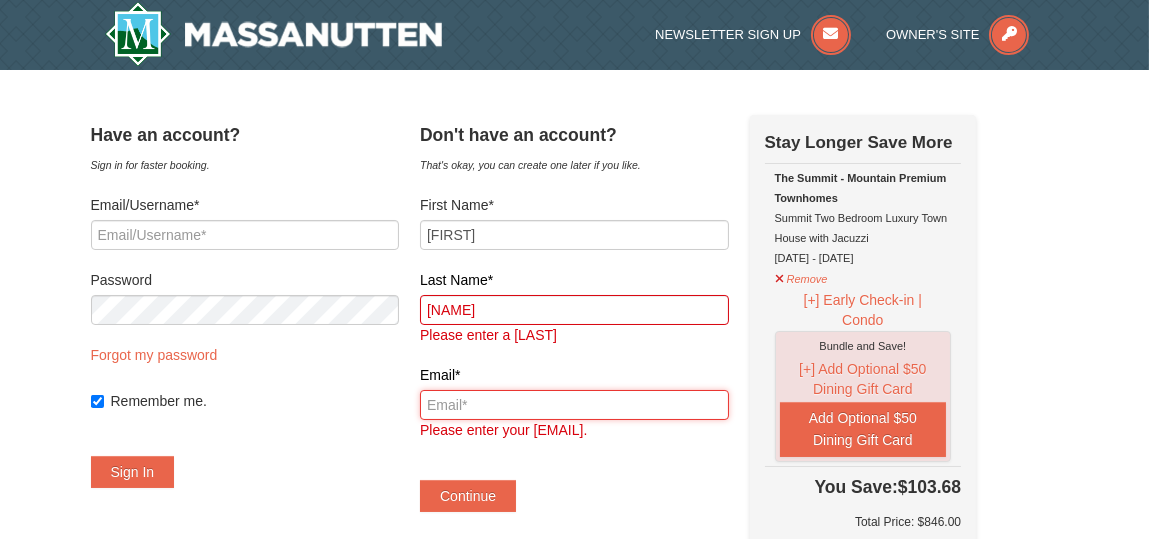 click on "Email*" at bounding box center (574, 405) 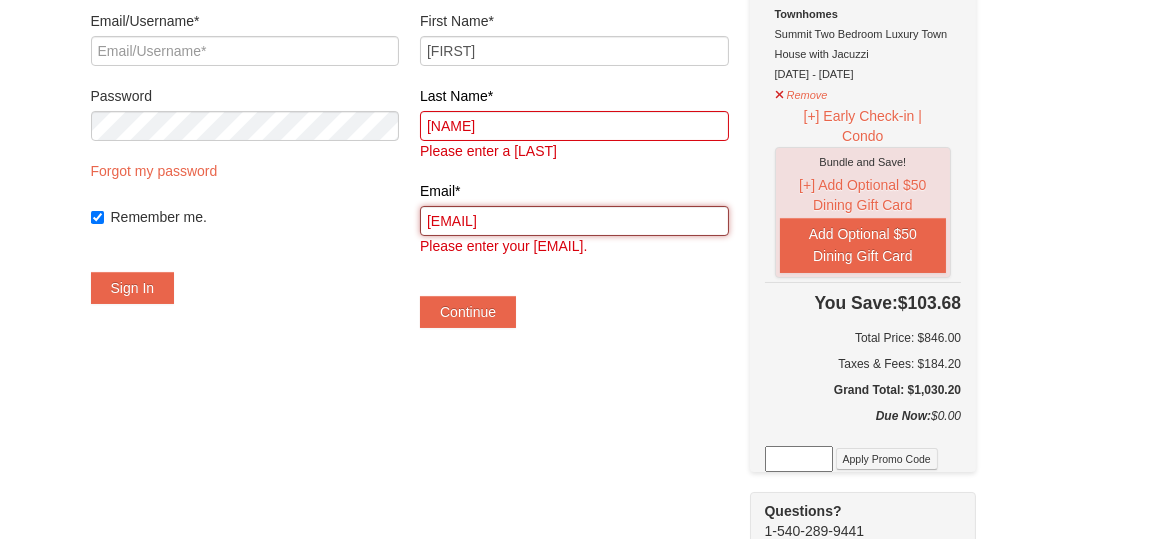 scroll, scrollTop: 200, scrollLeft: 0, axis: vertical 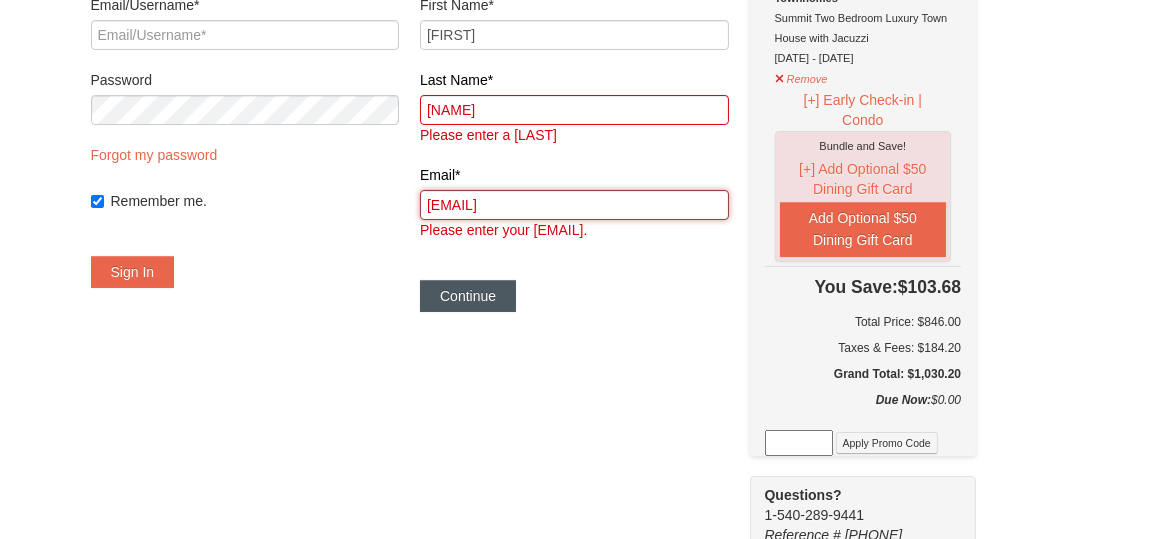 type on "stevensoler06@gmail.com" 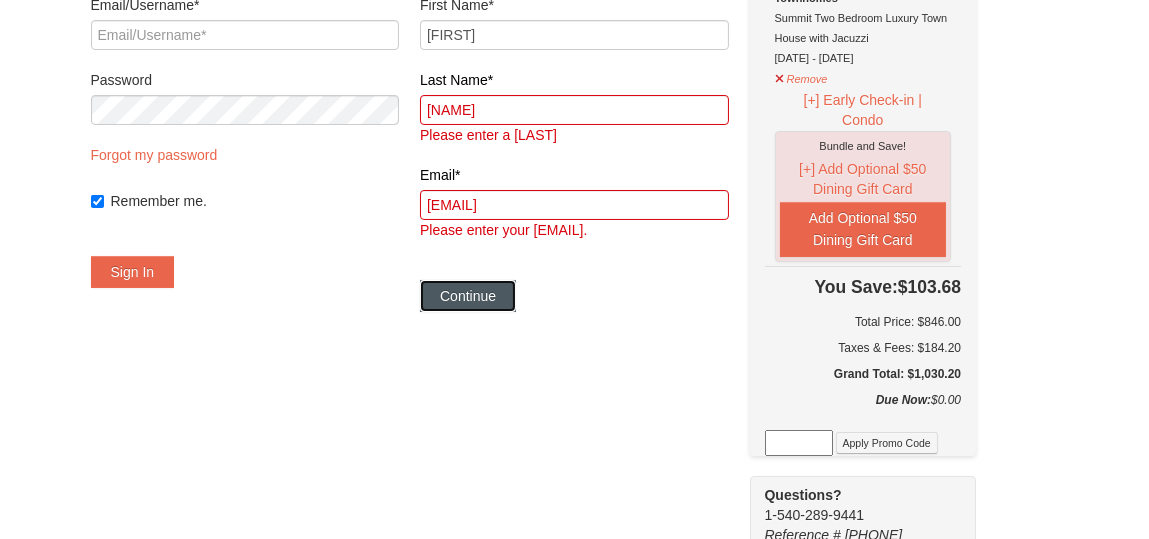 click on "Continue" at bounding box center (468, 296) 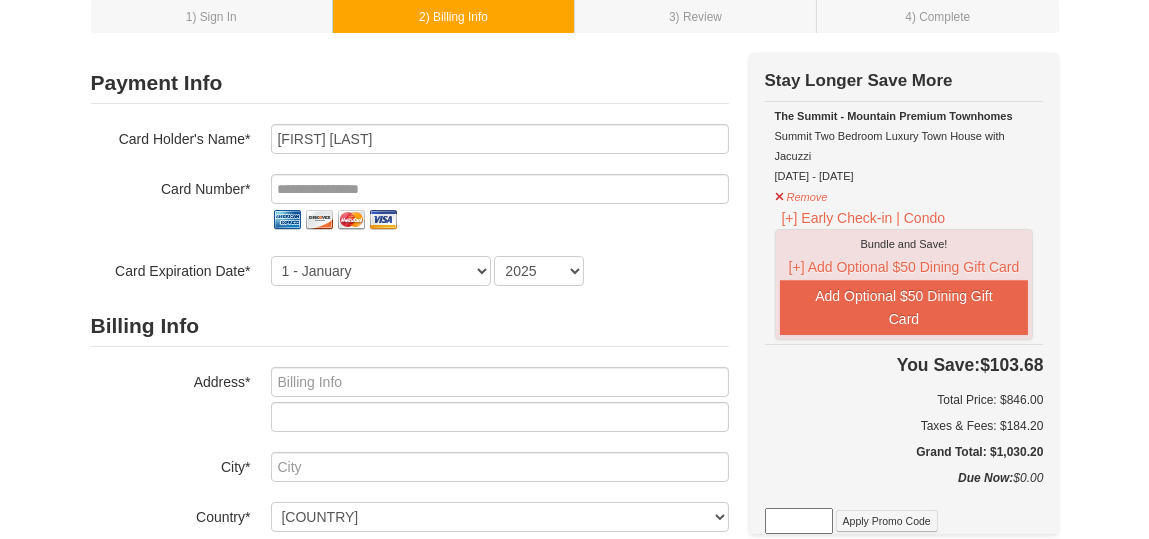 scroll, scrollTop: 0, scrollLeft: 0, axis: both 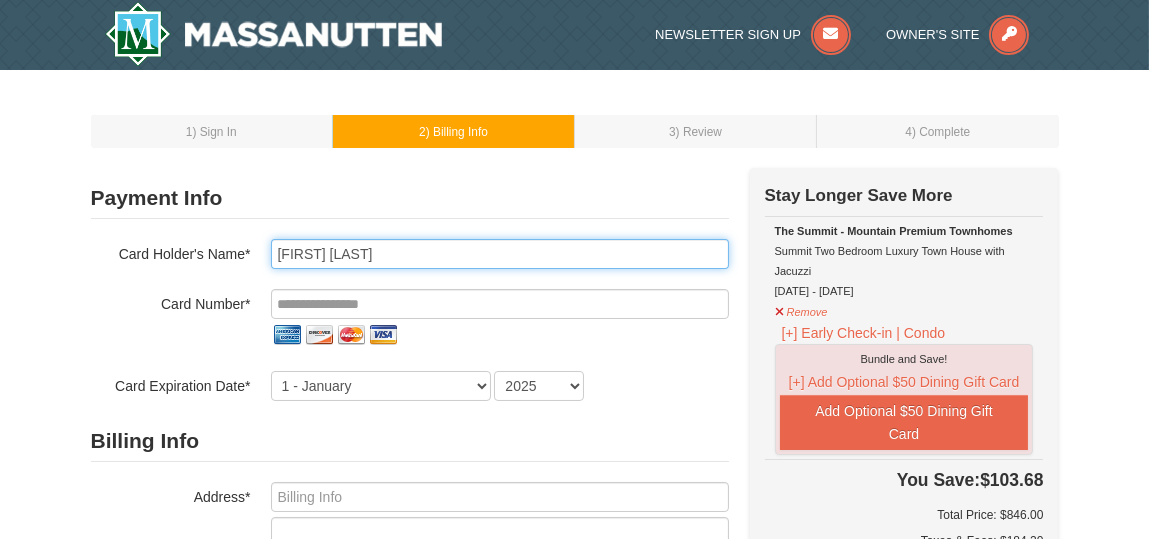 drag, startPoint x: 384, startPoint y: 246, endPoint x: 251, endPoint y: 254, distance: 133.24039 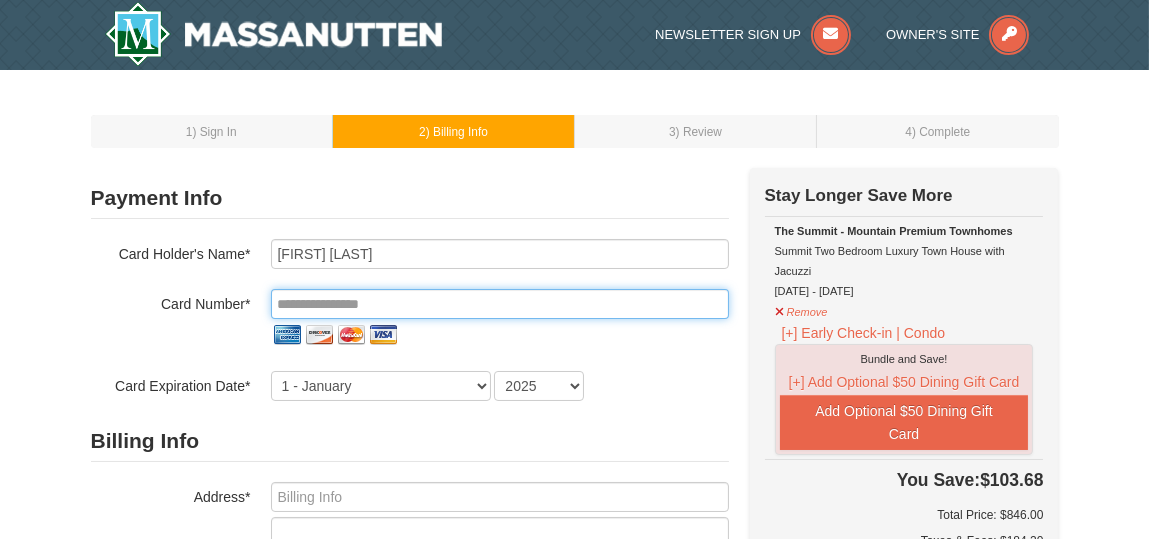 click at bounding box center (500, 304) 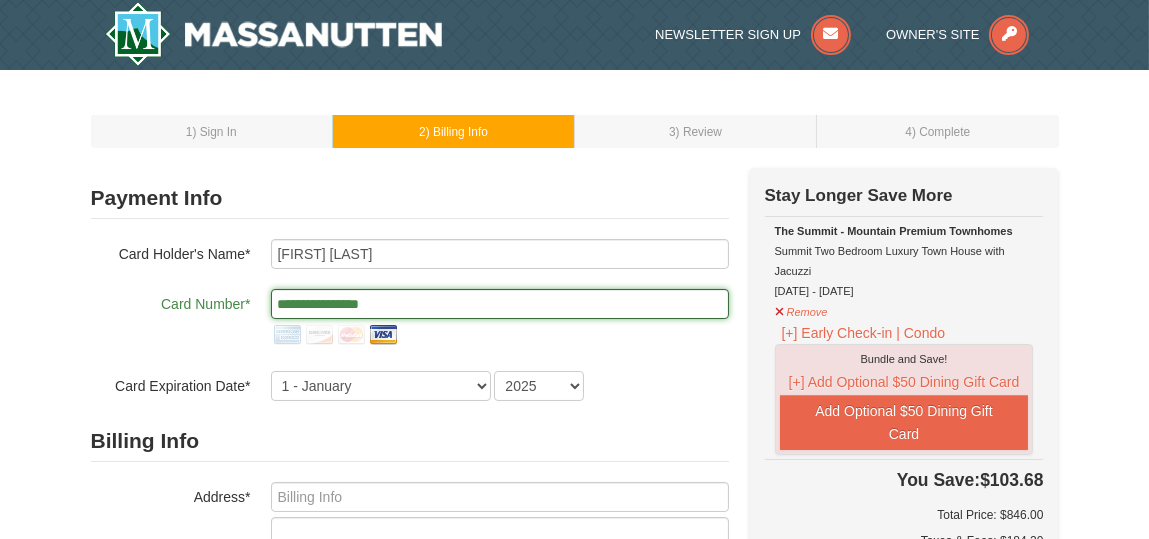 type on "**********" 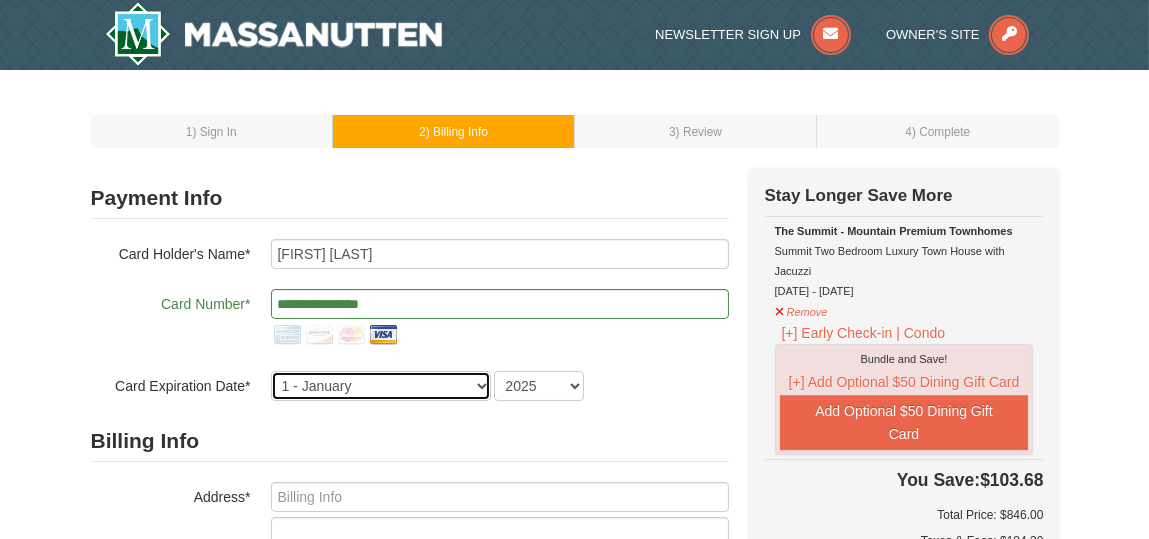 click on "1 - January 2 - February 3 - March 4 - April 5 - May 6 - June 7 - July 8 - August 9 - September 10 - October 11 - November 12 - December" at bounding box center (381, 386) 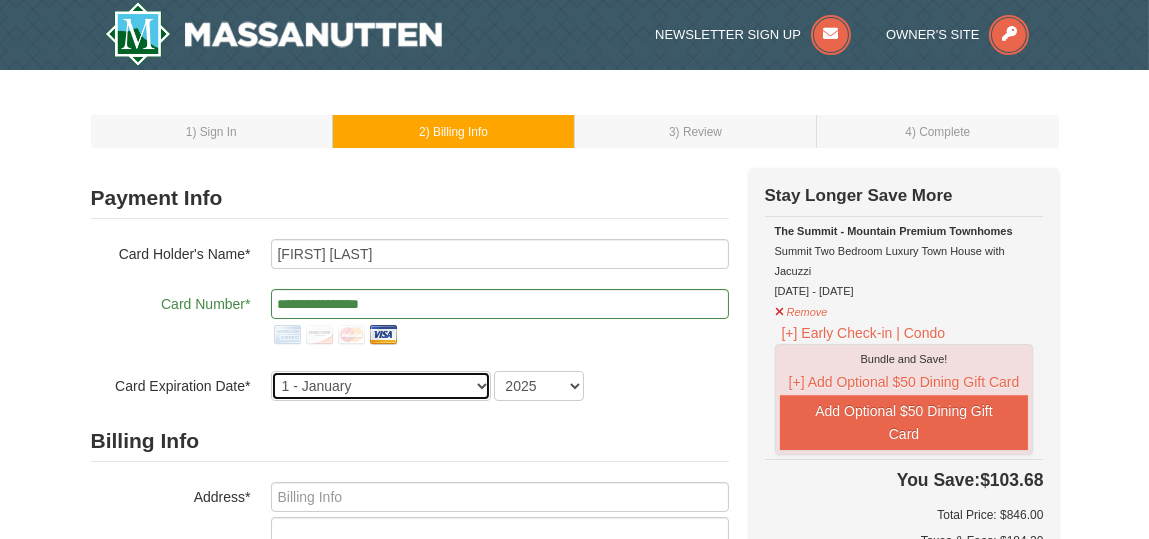 select on "4" 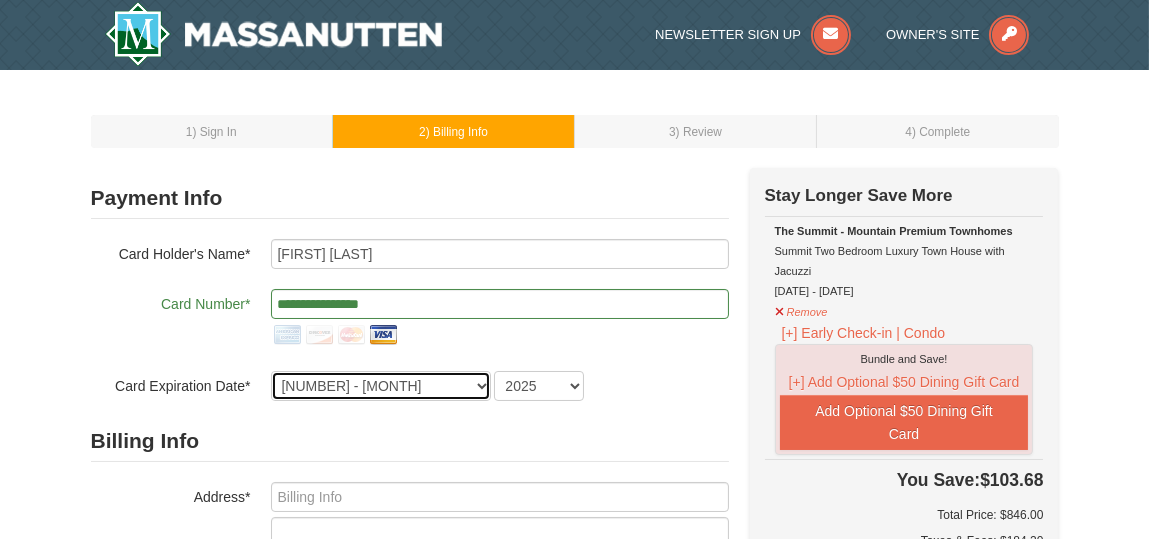 click on "1 - January 2 - February 3 - March 4 - April 5 - May 6 - June 7 - July 8 - August 9 - September 10 - October 11 - November 12 - December" at bounding box center [381, 386] 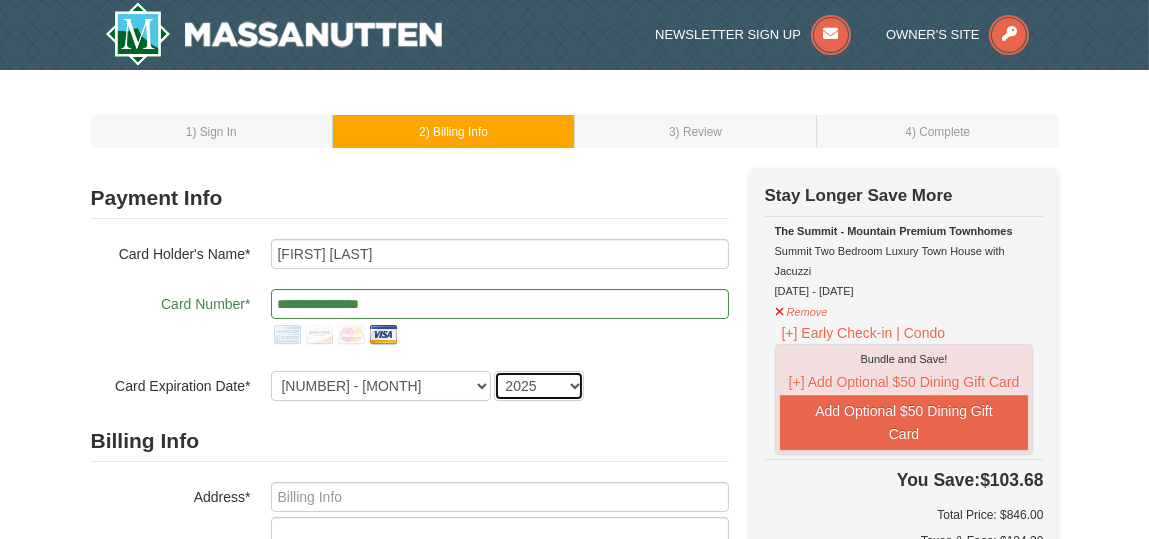 click on "2025 2026 2027 2028 2029 2030 2031 2032 2033 2034" at bounding box center (539, 386) 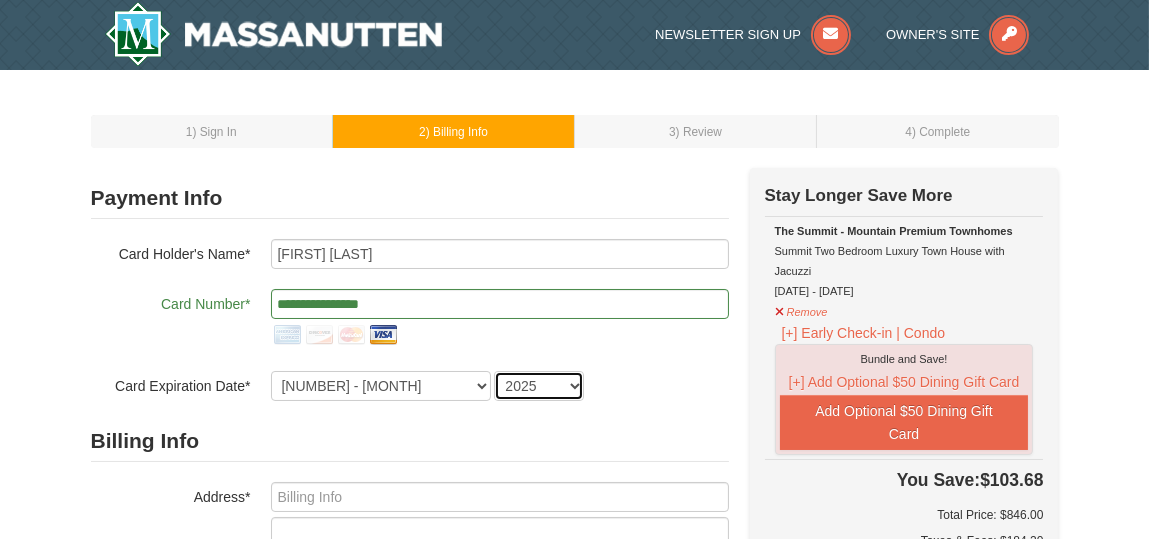 select on "2028" 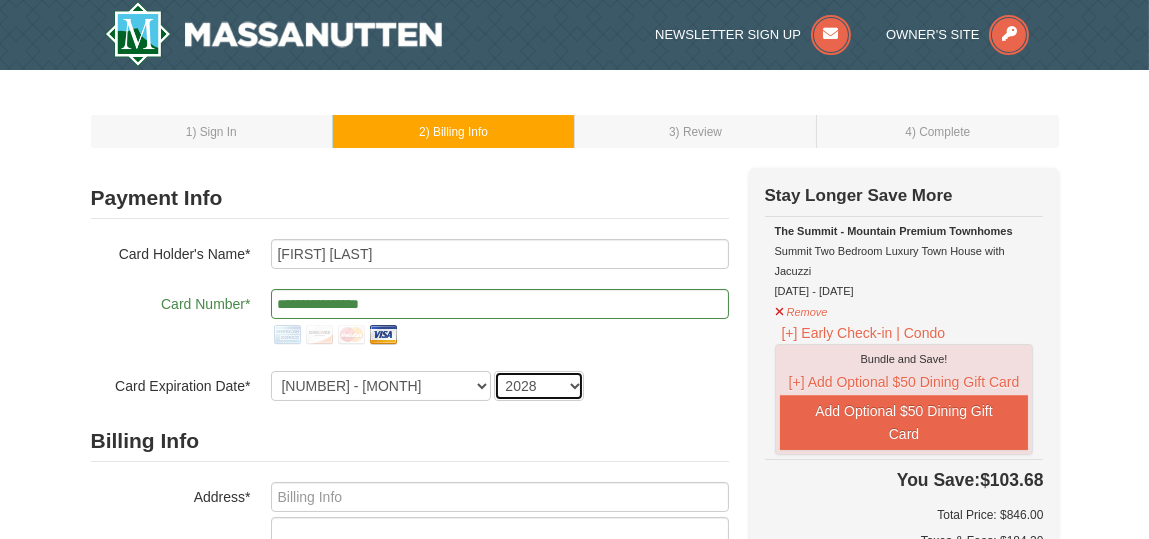click on "2025 2026 2027 2028 2029 2030 2031 2032 2033 2034" at bounding box center (539, 386) 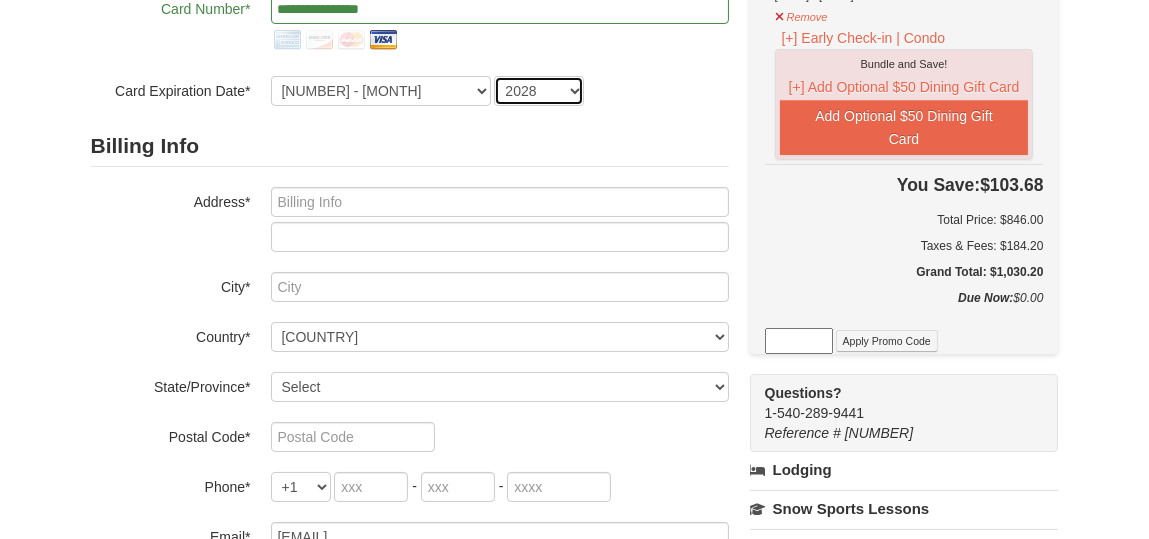 scroll, scrollTop: 300, scrollLeft: 0, axis: vertical 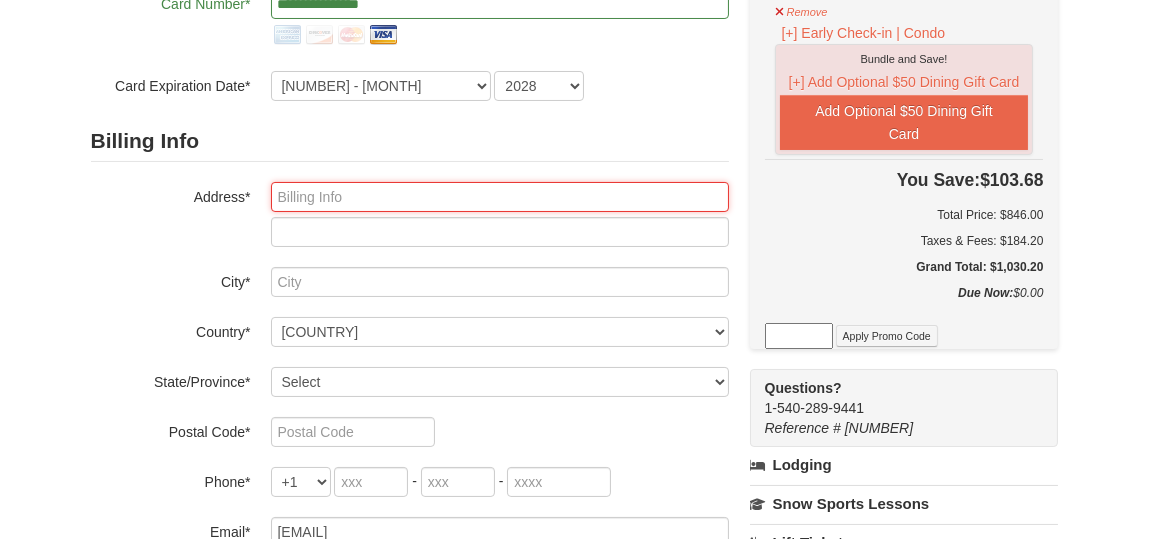 click at bounding box center (500, 197) 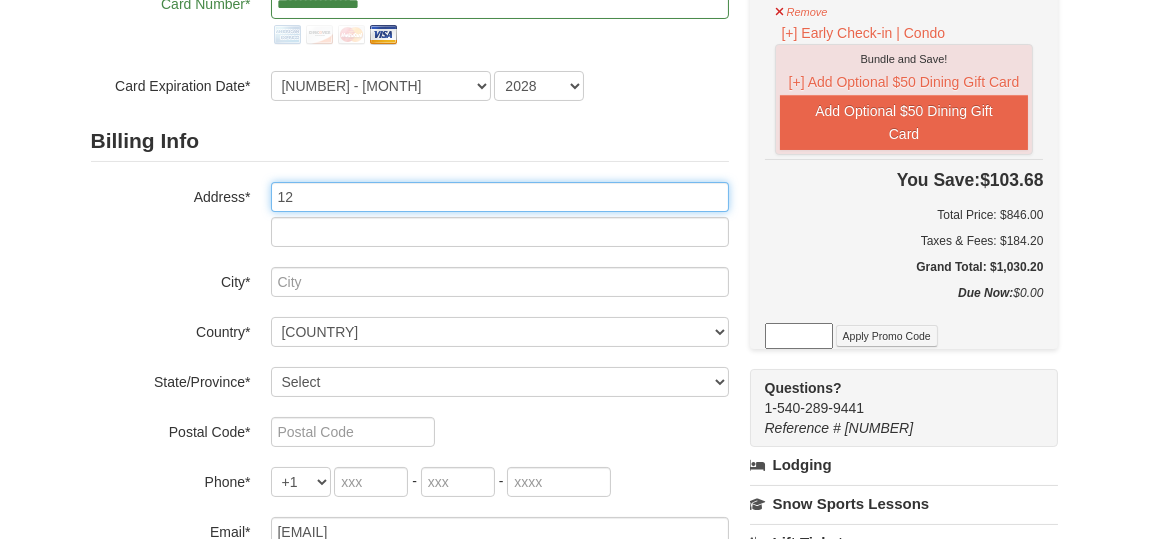 type on "1" 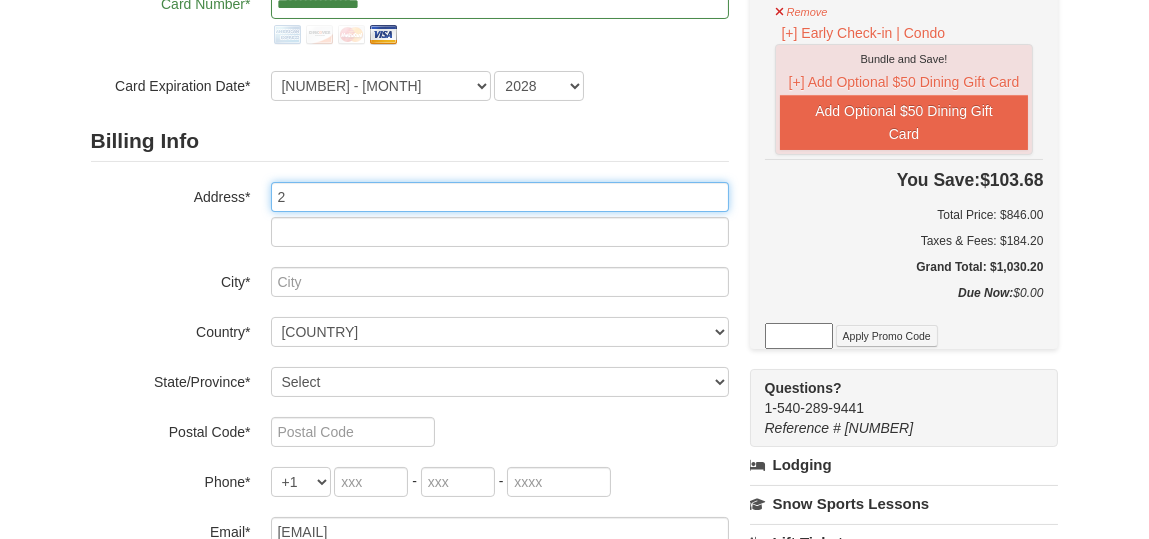 type on "[NUMBER] [STREET]" 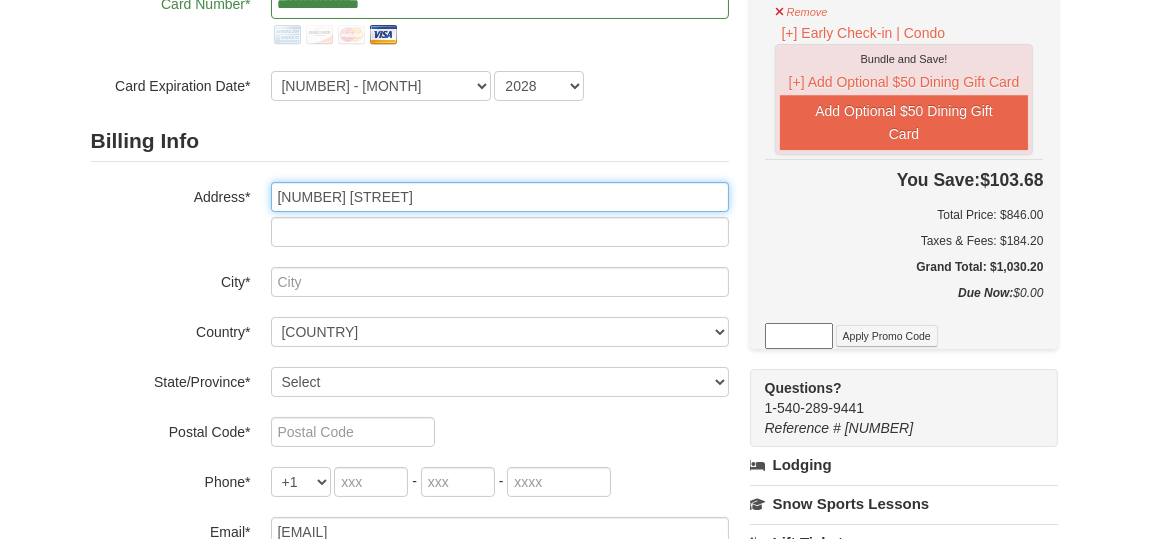 type on "Hialeah" 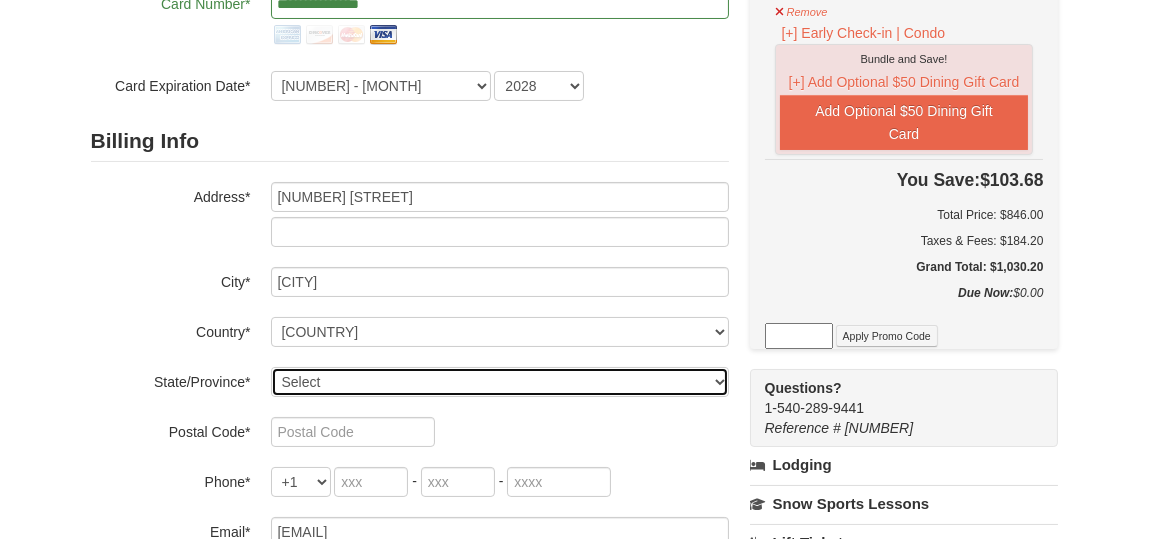 select on "FL" 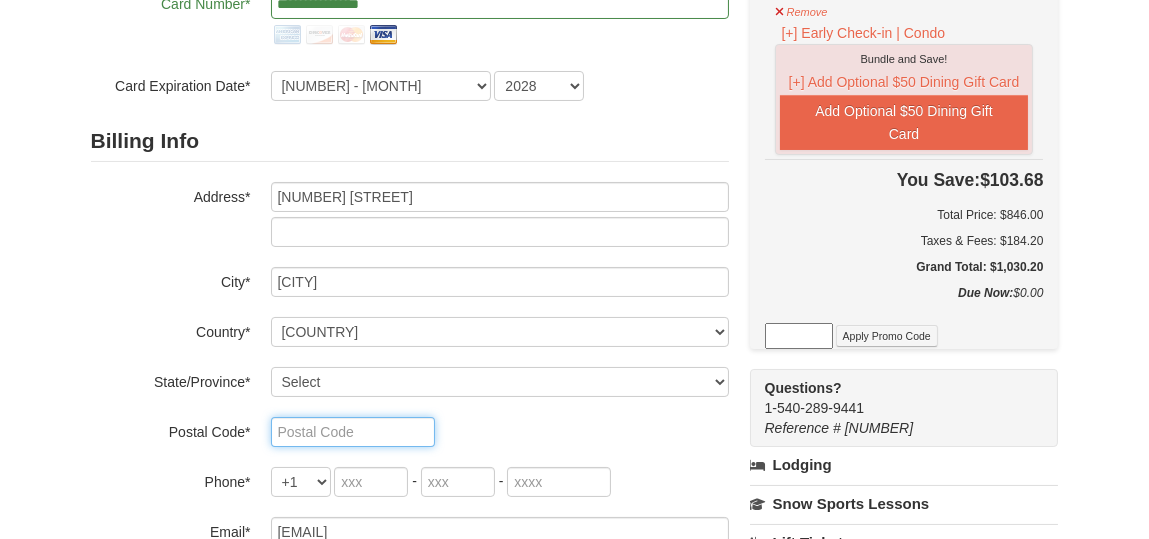 type on "33016" 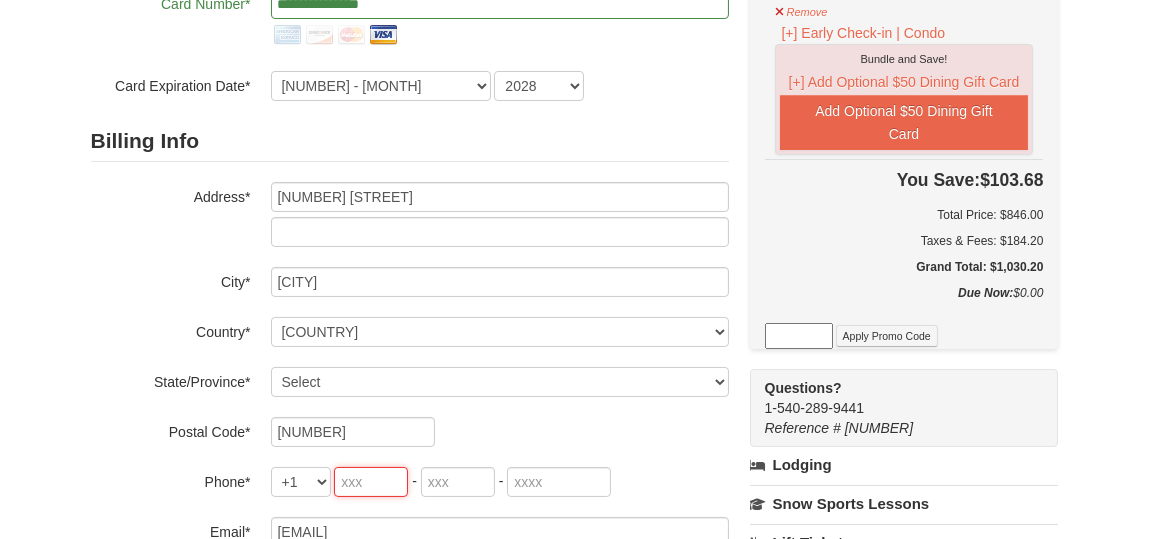 type on "305" 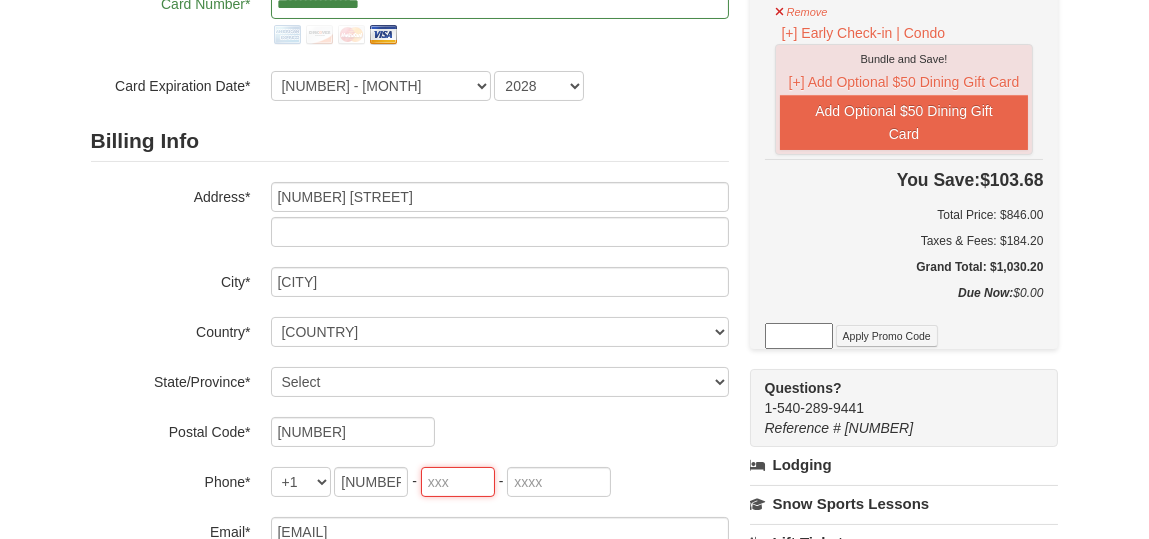 type on "828" 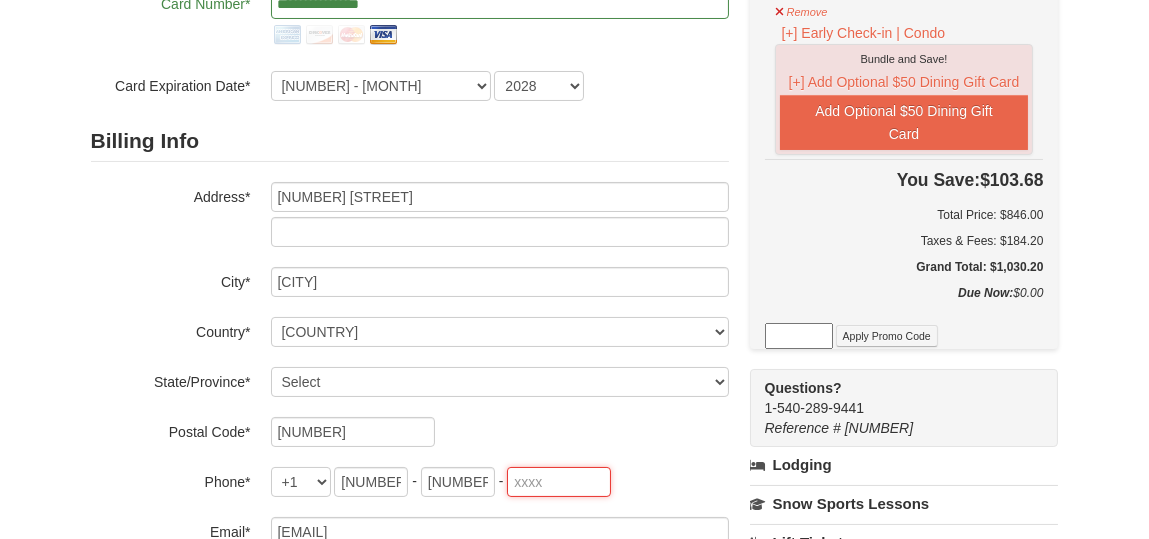 type on "6655" 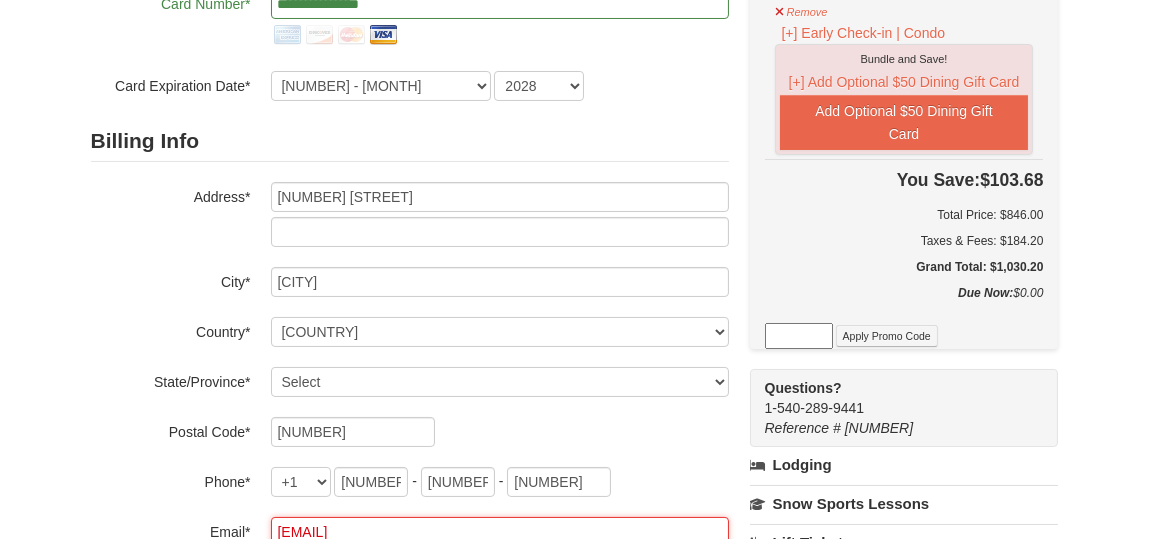 type on "[EMAIL]" 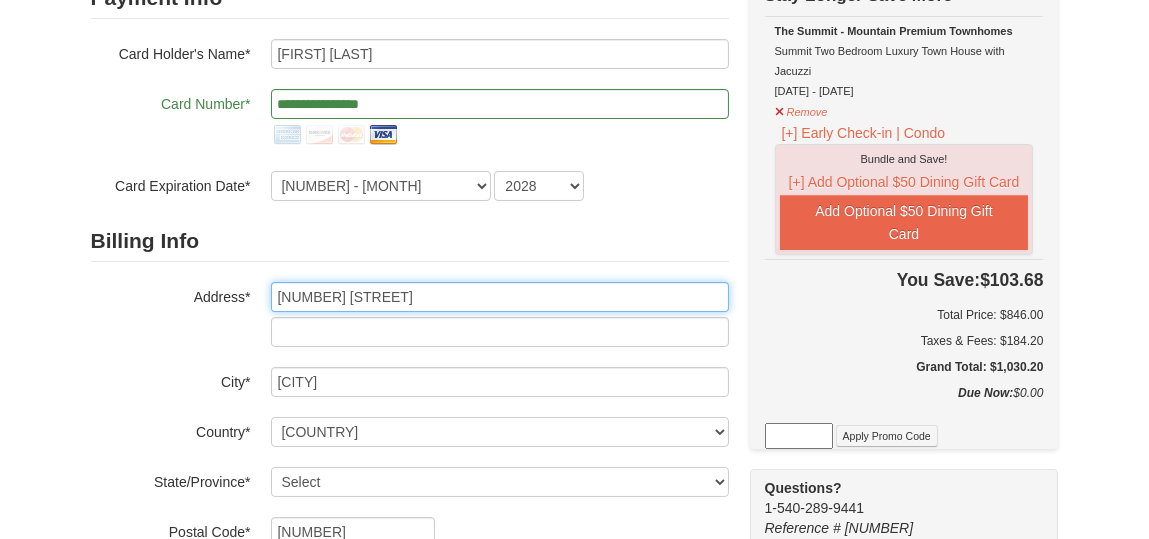 scroll, scrollTop: 0, scrollLeft: 0, axis: both 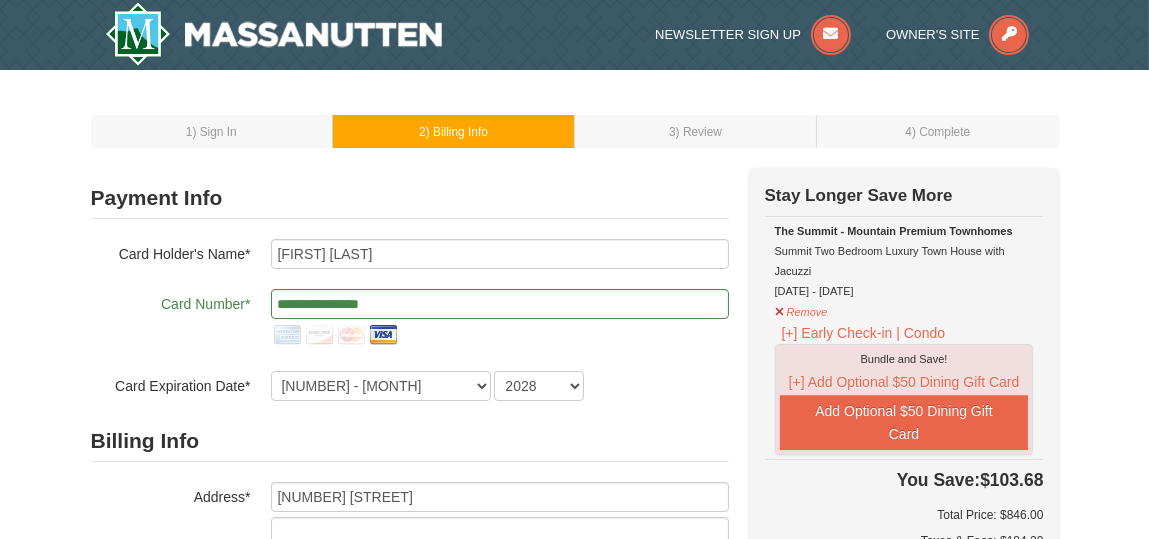 click on "1
) Sign In
2
) Billing Info
3
) Review
) Complete
×" at bounding box center (575, 673) 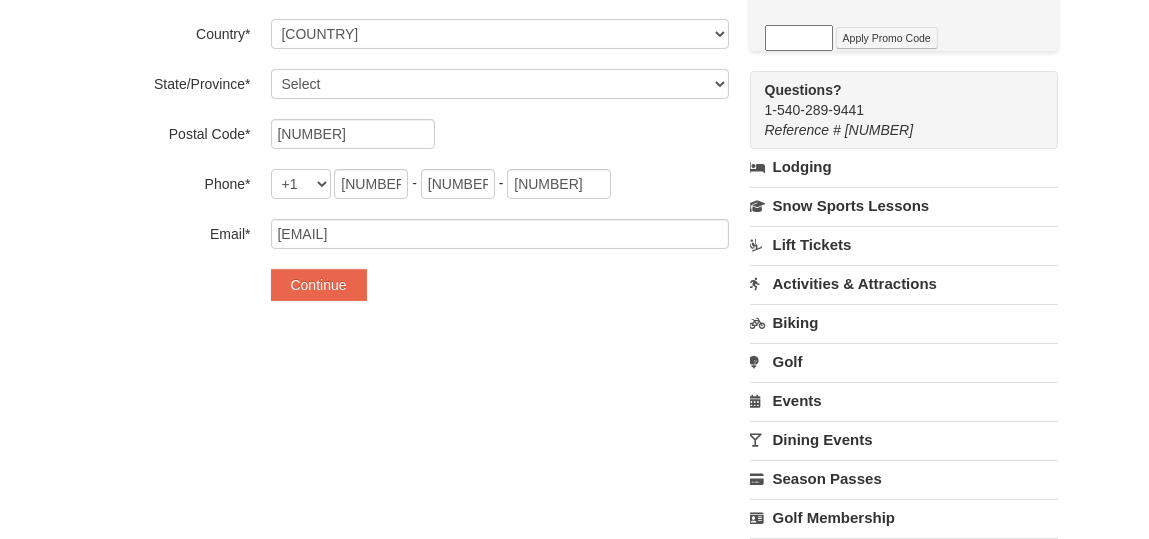 scroll, scrollTop: 600, scrollLeft: 0, axis: vertical 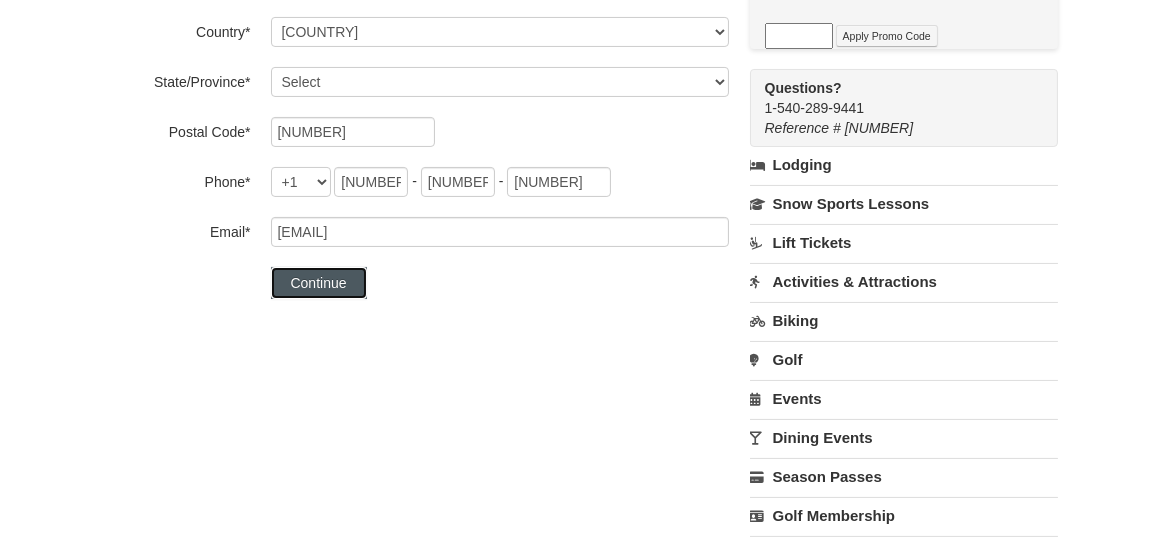 drag, startPoint x: 352, startPoint y: 280, endPoint x: 432, endPoint y: 286, distance: 80.224686 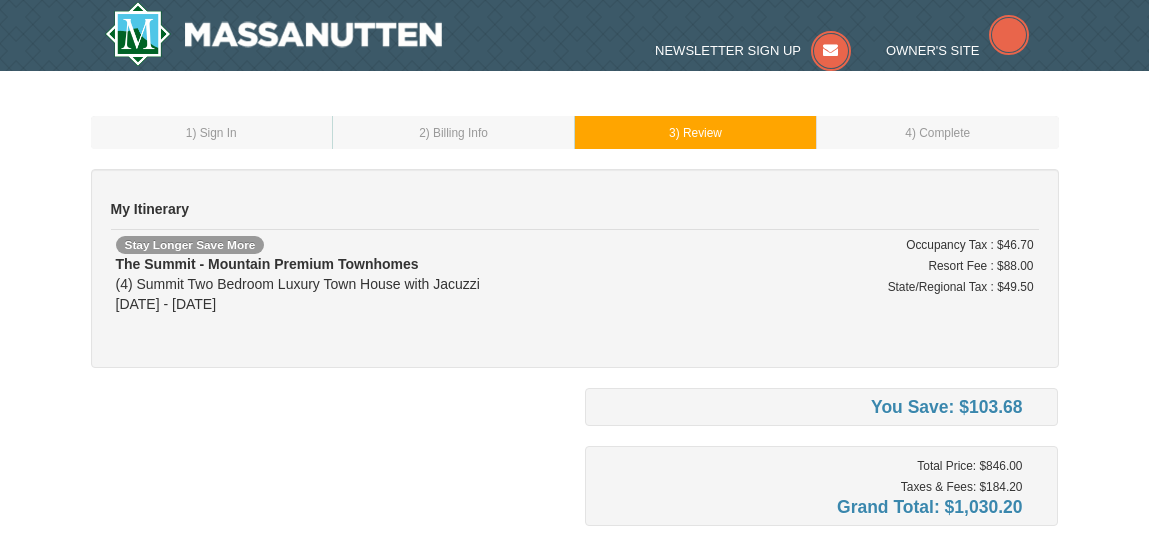 scroll, scrollTop: 0, scrollLeft: 0, axis: both 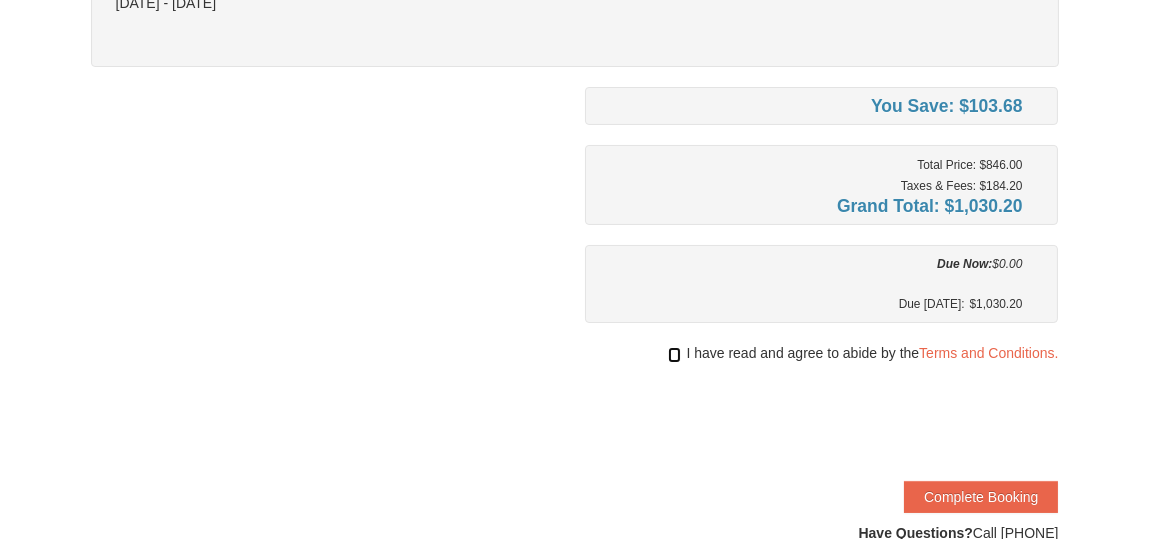 click at bounding box center [674, 355] 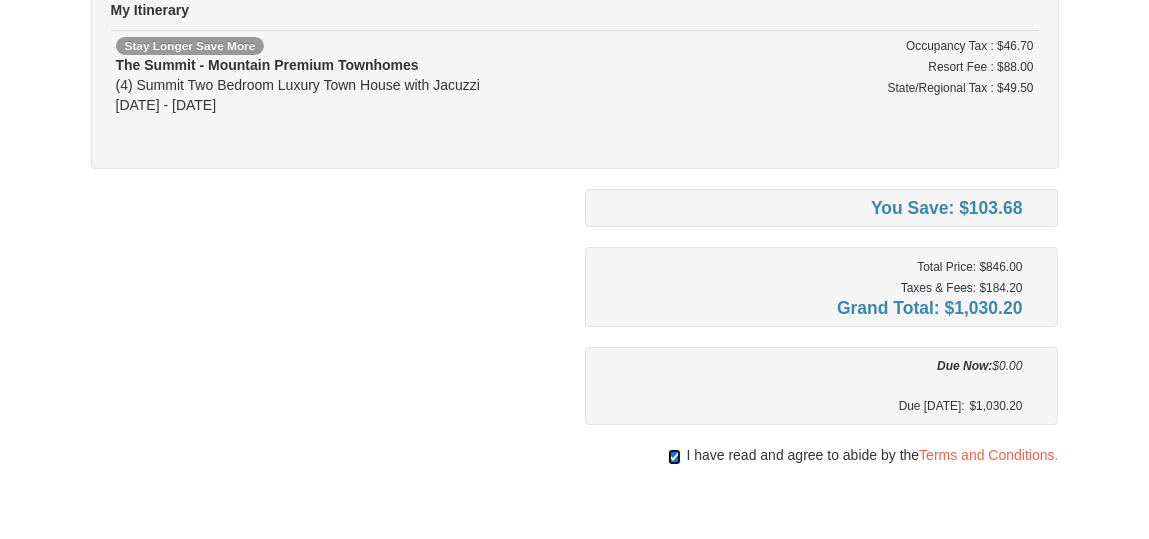 scroll, scrollTop: 100, scrollLeft: 0, axis: vertical 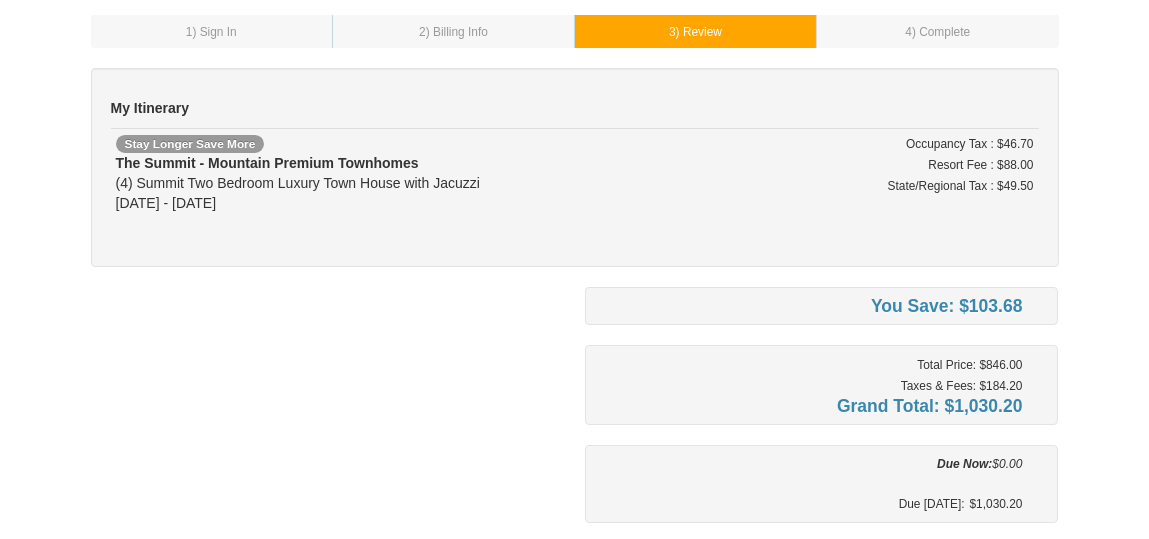 click on "Resort Fee :
$88.00" at bounding box center [980, 165] 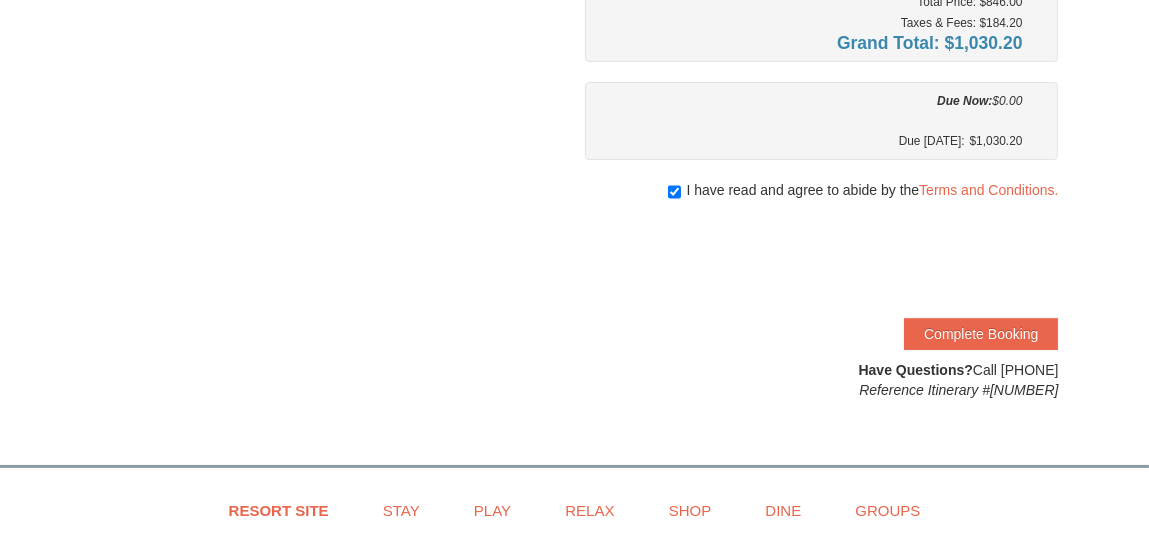 scroll, scrollTop: 500, scrollLeft: 0, axis: vertical 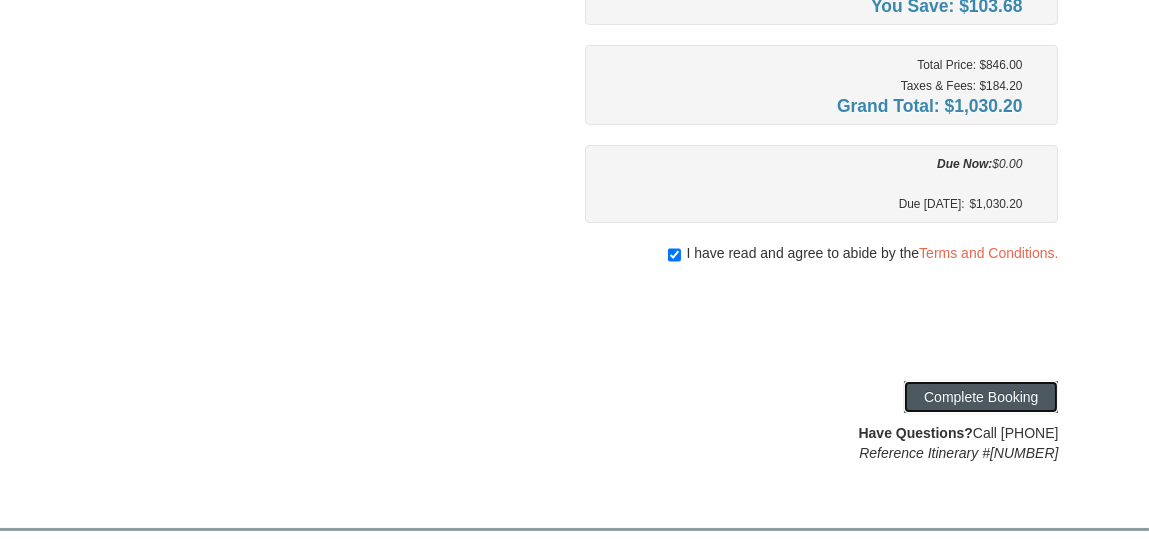 click on "Complete Booking" at bounding box center [981, 397] 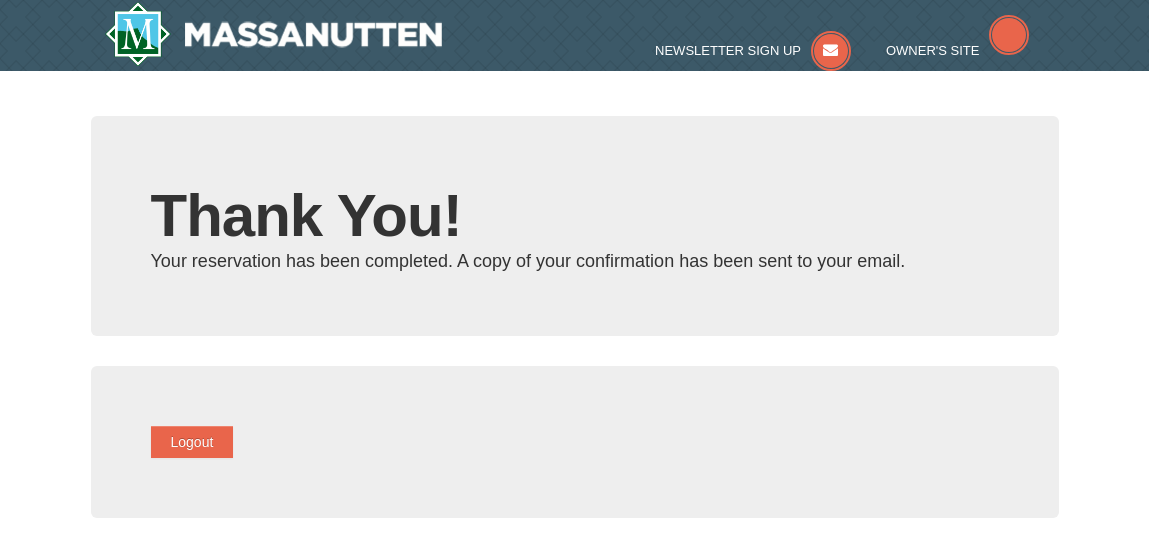 scroll, scrollTop: 0, scrollLeft: 0, axis: both 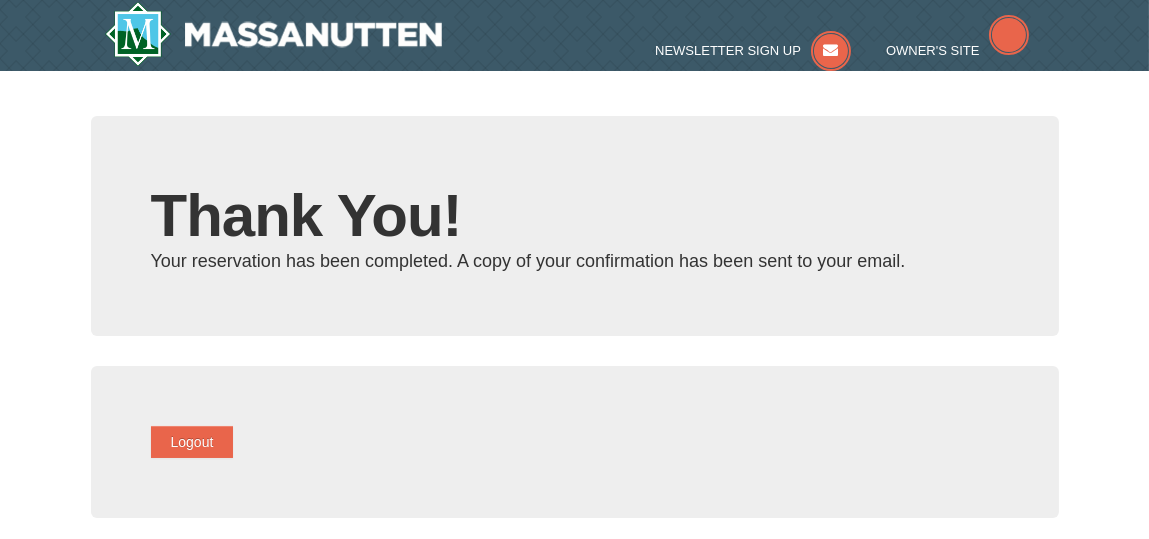 type on "[EMAIL]" 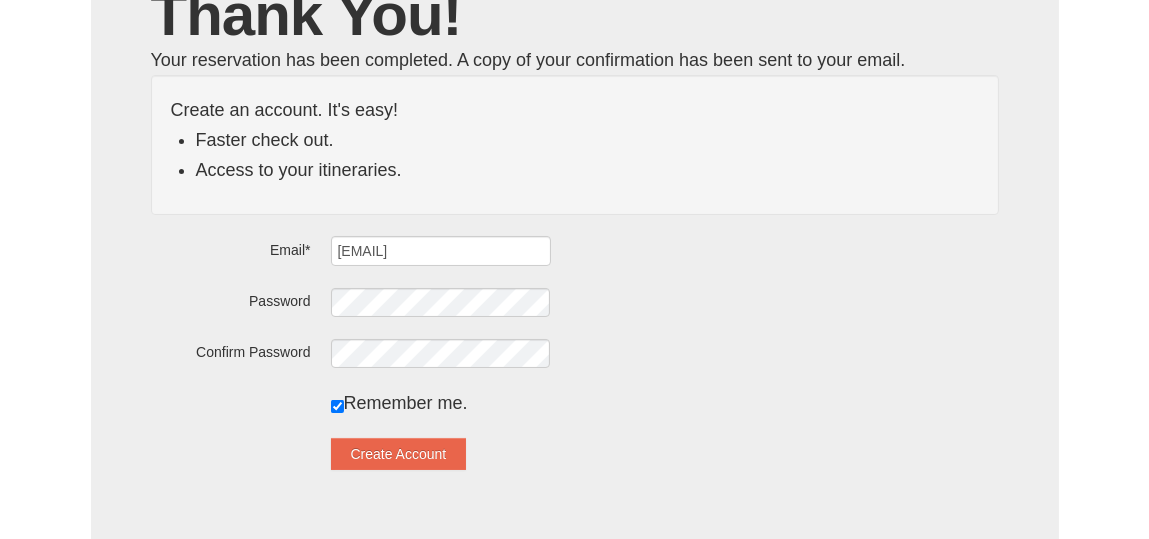 scroll, scrollTop: 400, scrollLeft: 0, axis: vertical 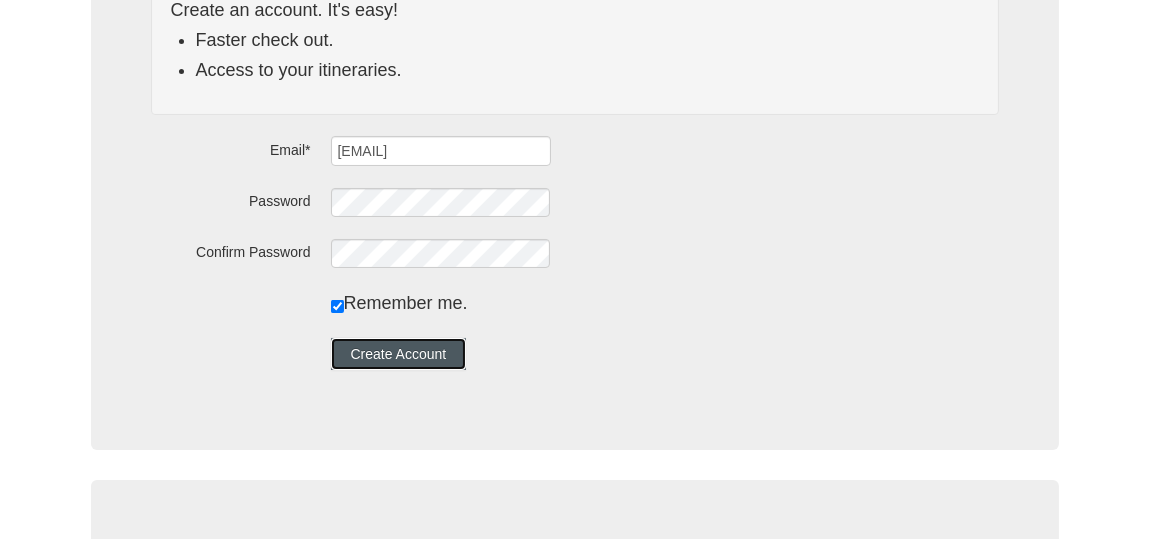 click on "Create Account" at bounding box center (399, 354) 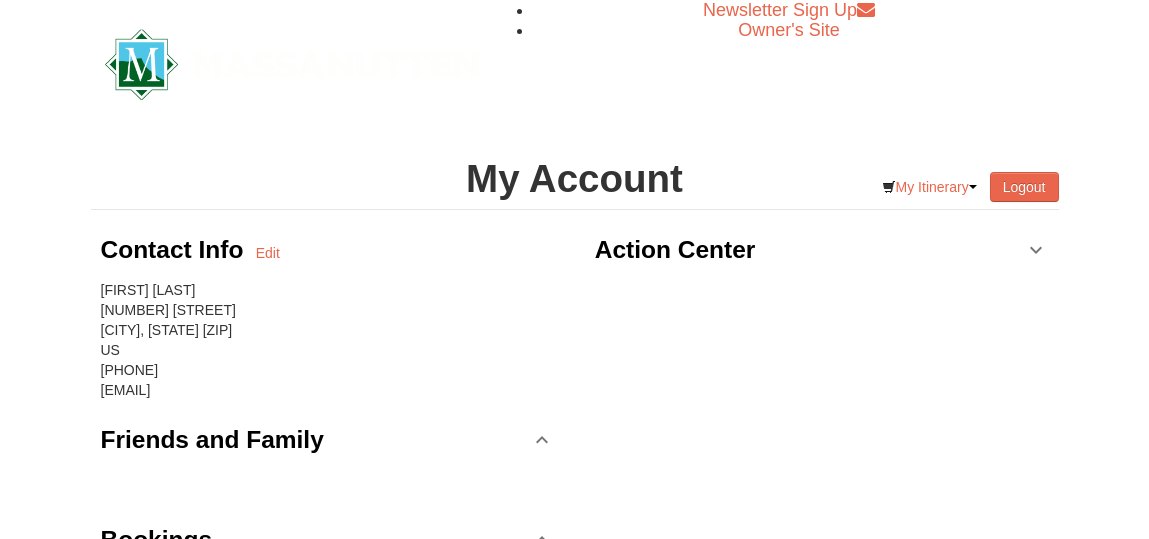 scroll, scrollTop: 0, scrollLeft: 0, axis: both 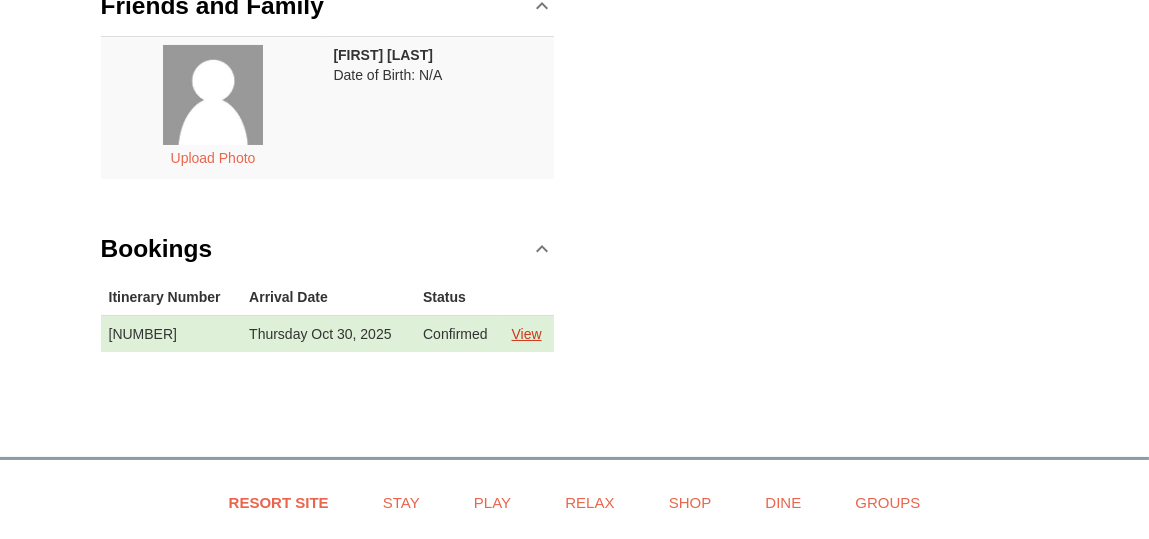 click on "View" at bounding box center [527, 334] 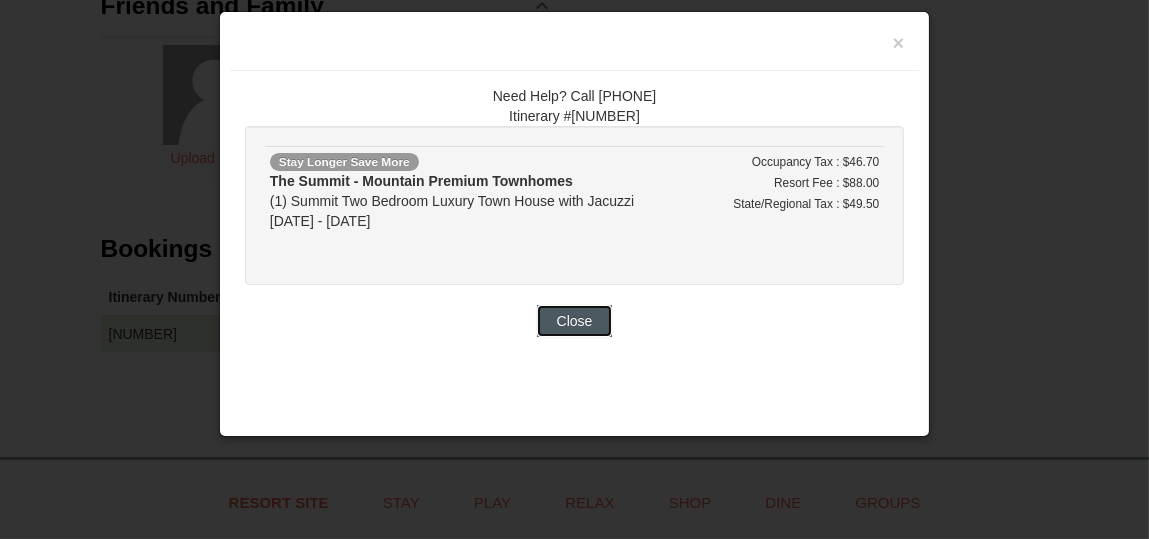 click on "Close" at bounding box center [575, 321] 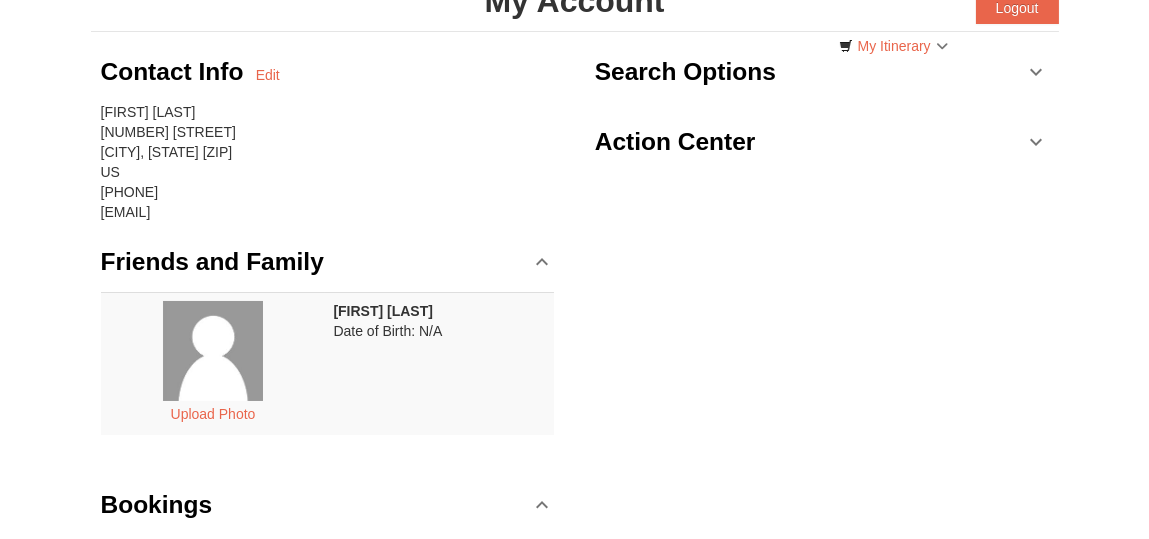 scroll, scrollTop: 100, scrollLeft: 0, axis: vertical 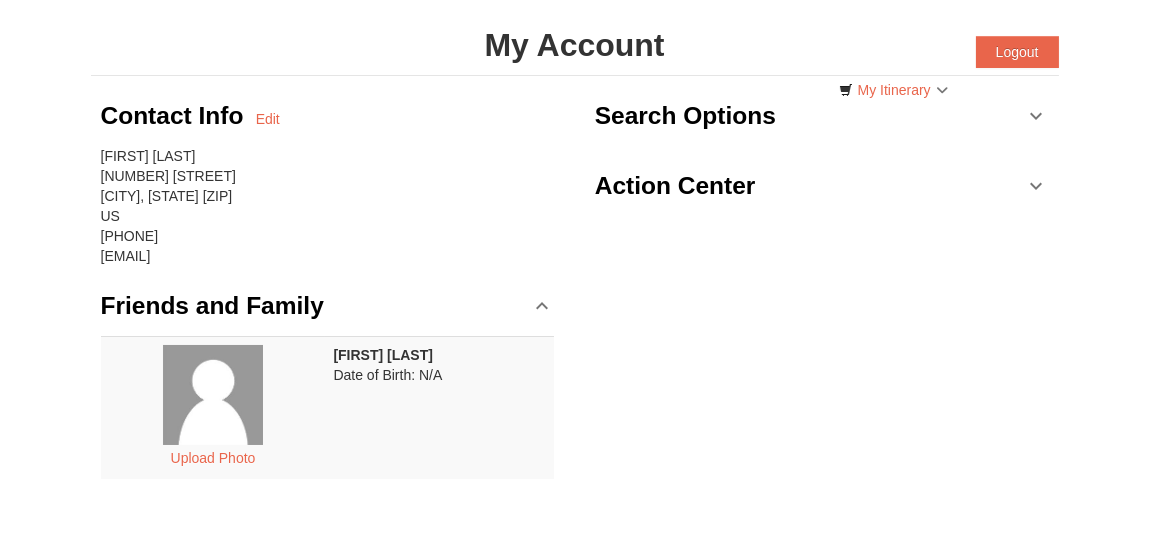 click on "Search Options" at bounding box center [685, 116] 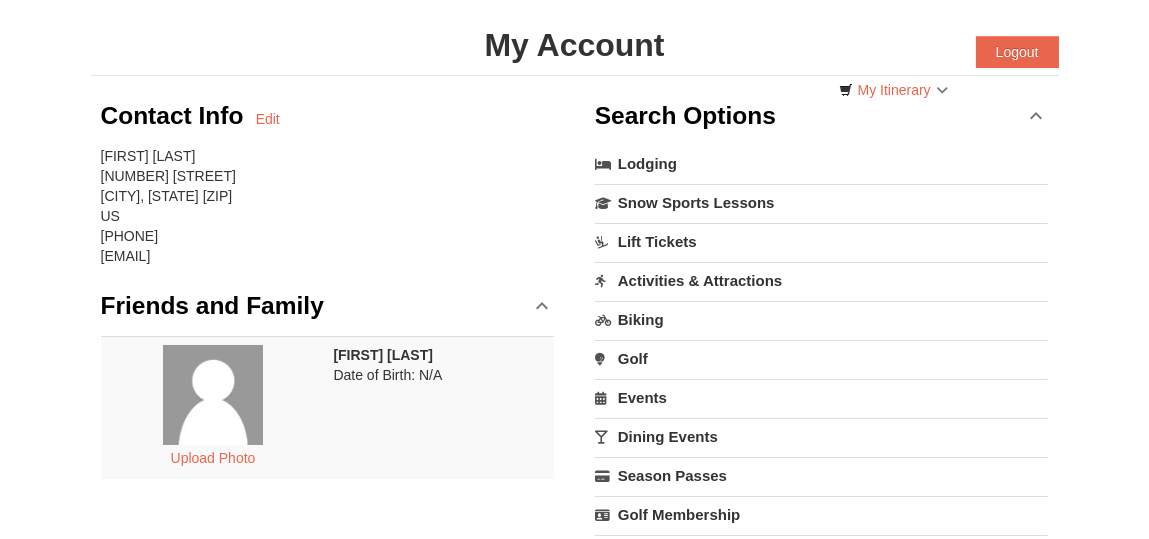 click on "Search Options" at bounding box center [685, 116] 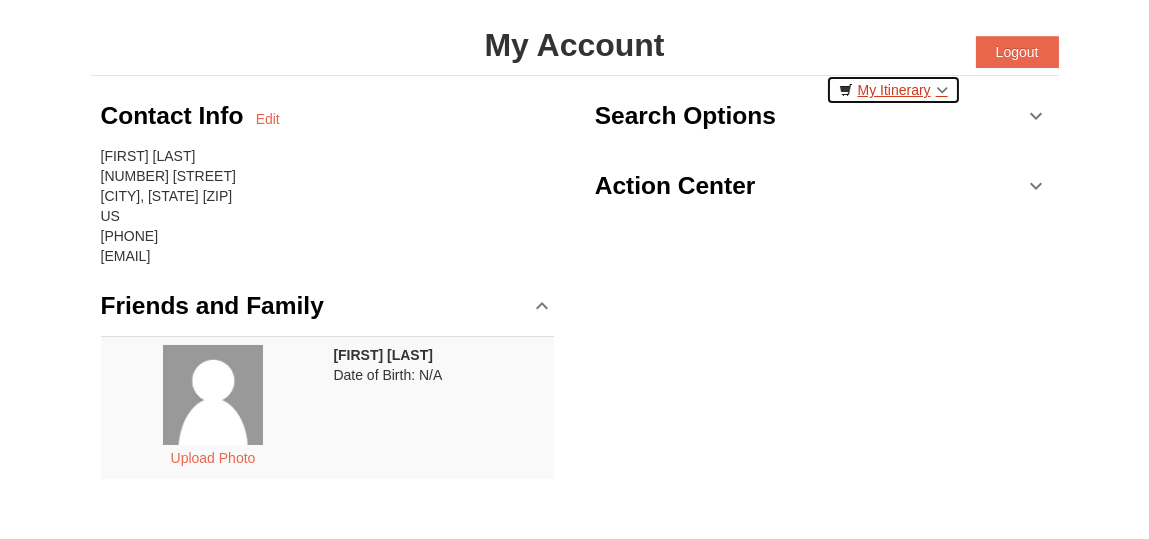 click at bounding box center (846, 90) 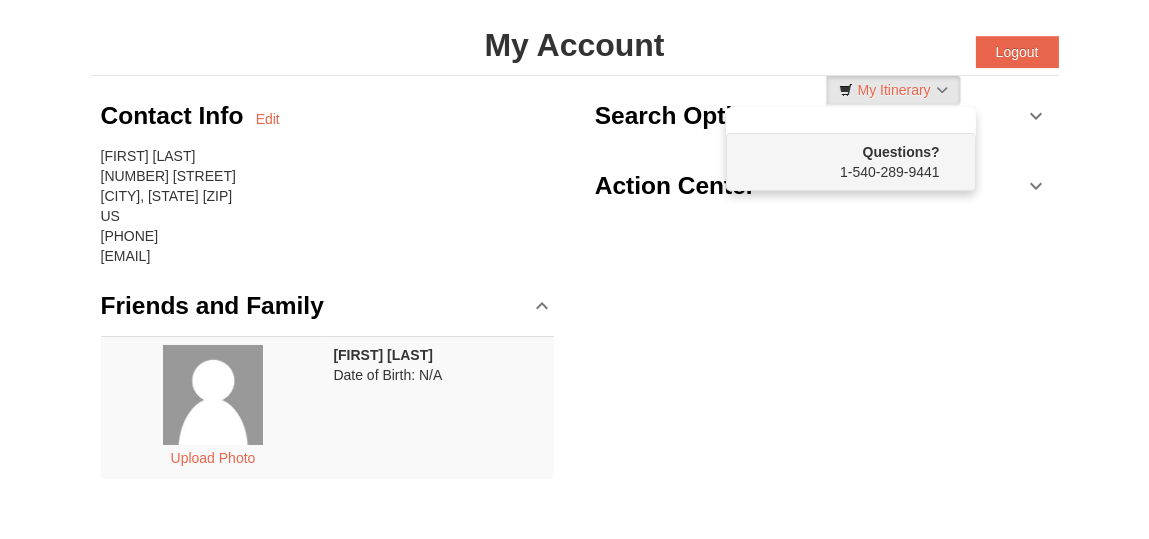 click on "Contact Info
Edit
[FIRST] [LAST]
[NUMBER] [STREET] [CITY], [STATE]  [ZIP]
[PHONE]
[EMAIL]
Friends and Family
Upload Photo [FIRST] [LAST] Date of Birth: N/A
Bookings
Itinerary Number
Customer Info
Arrival Date
Status
[NUMBER] undefined [DAY] [MONTH] [DATE], [YEAR] Confirmed View" at bounding box center [328, 384] 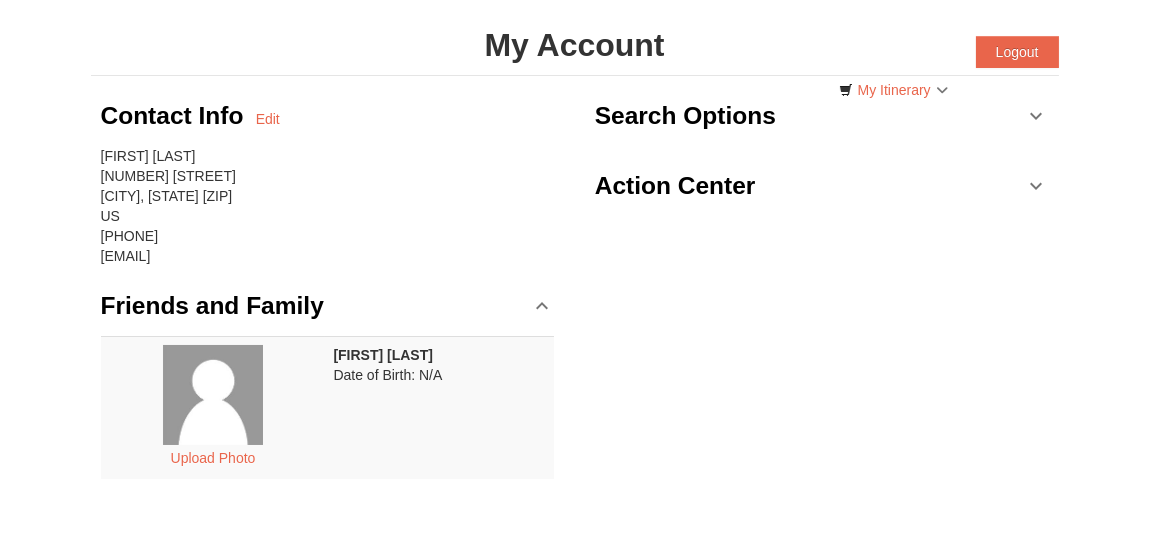 click on "Action Center" at bounding box center [675, 186] 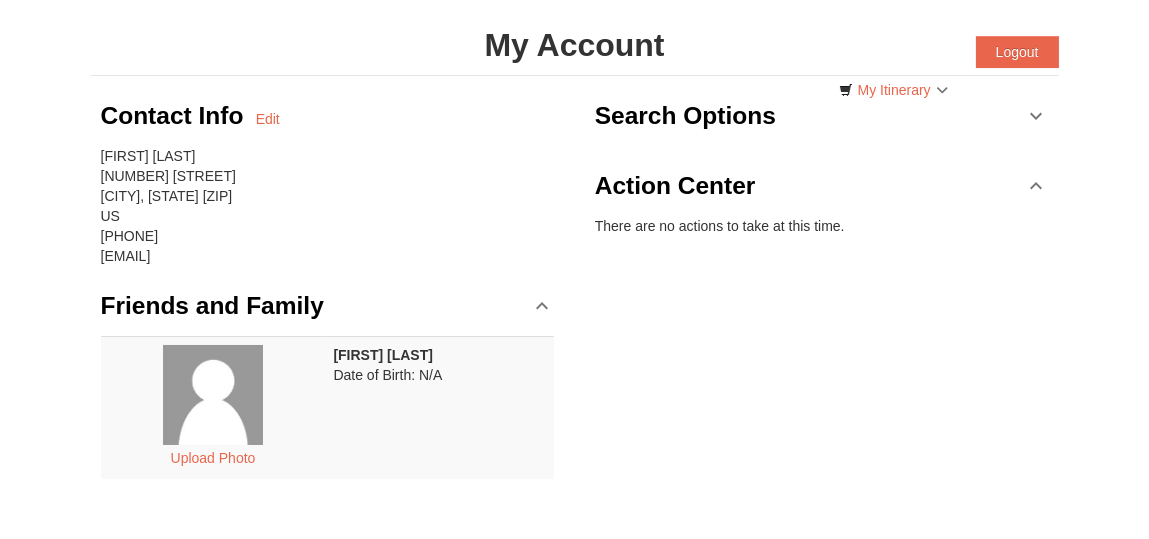 click on "Action Center" at bounding box center (675, 186) 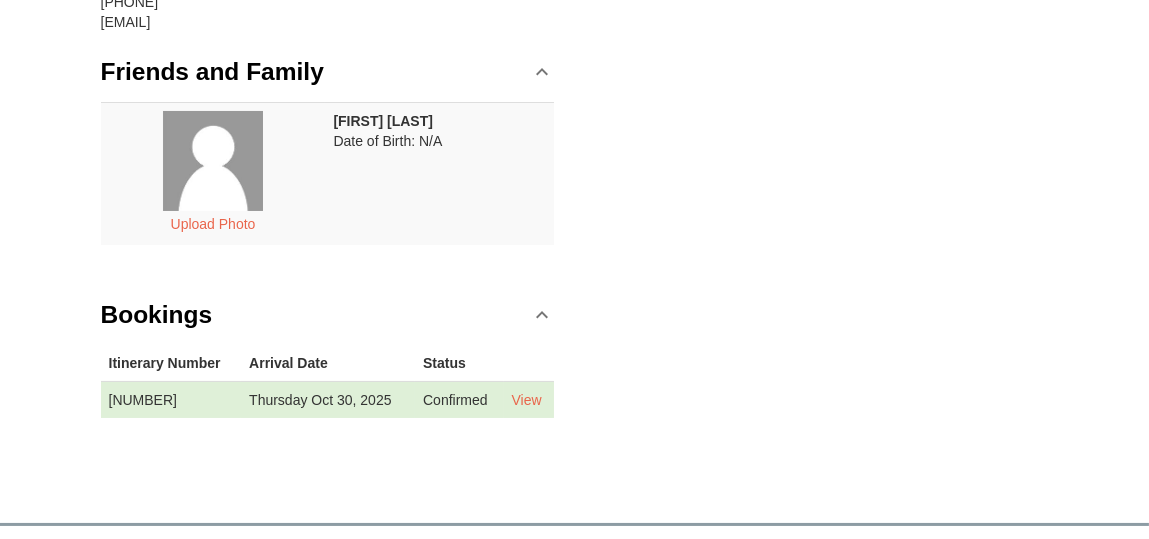 scroll, scrollTop: 500, scrollLeft: 0, axis: vertical 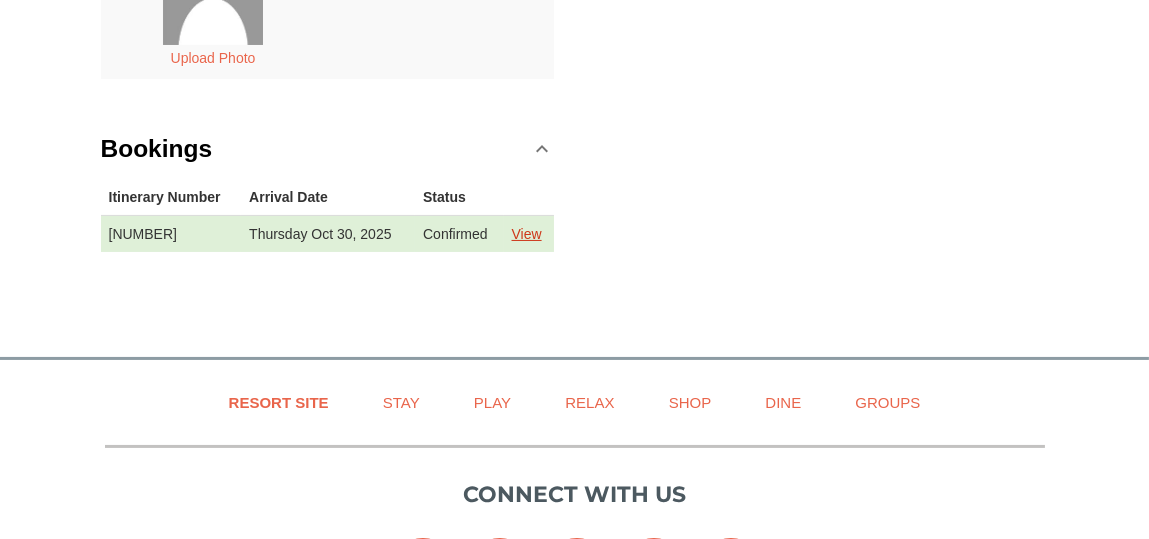 click on "View" at bounding box center (527, 234) 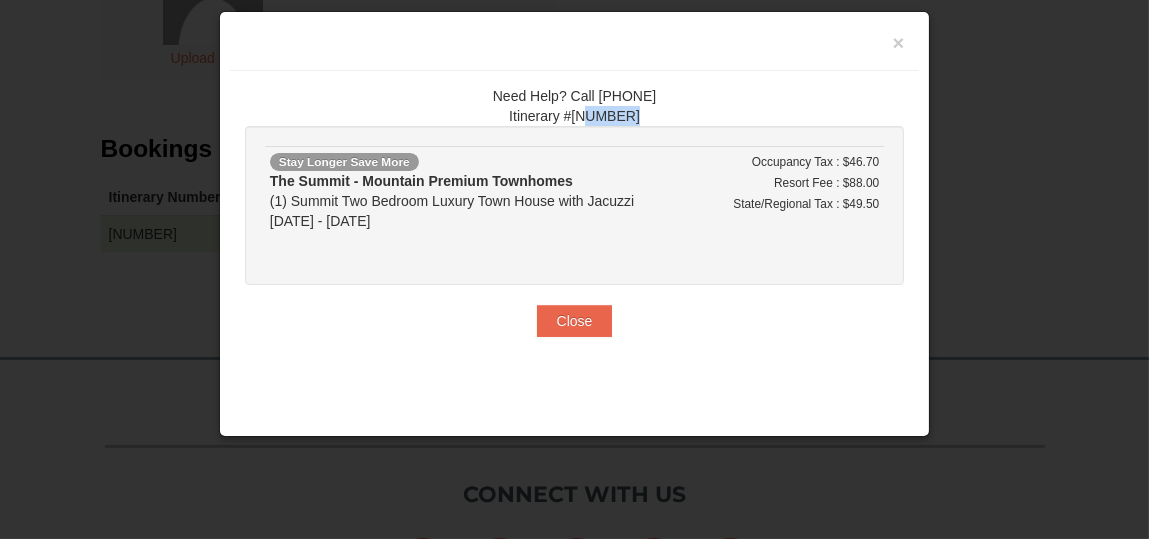 drag, startPoint x: 634, startPoint y: 114, endPoint x: 587, endPoint y: 116, distance: 47.042534 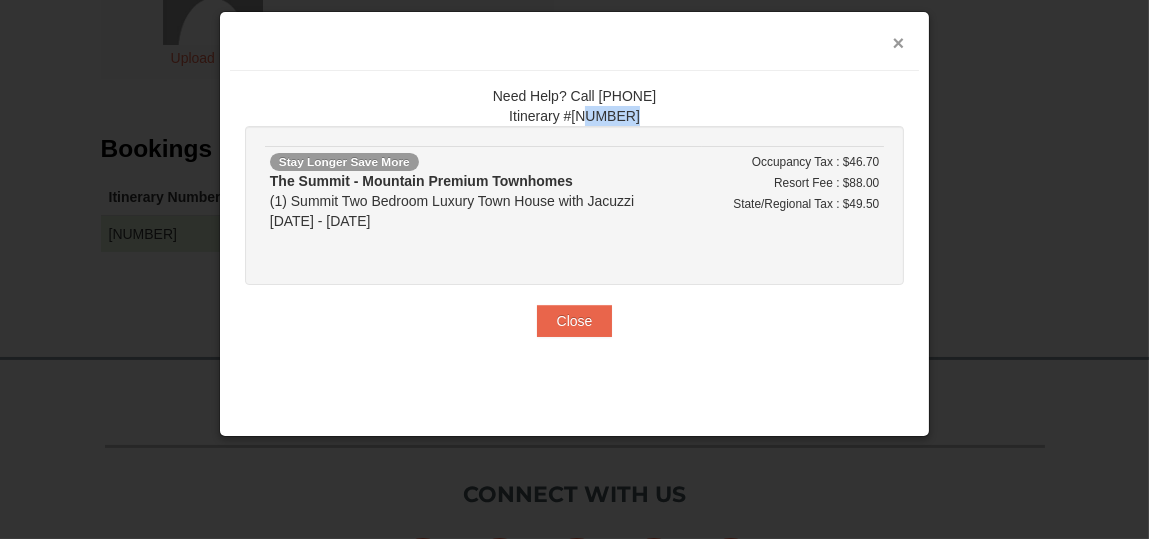 click on "×" at bounding box center [899, 43] 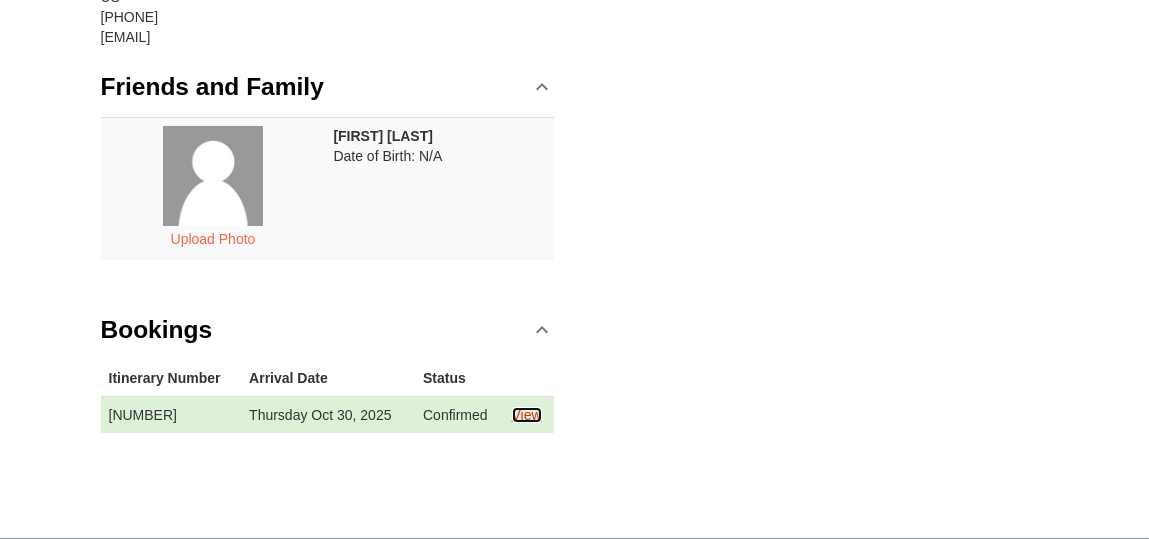 scroll, scrollTop: 100, scrollLeft: 0, axis: vertical 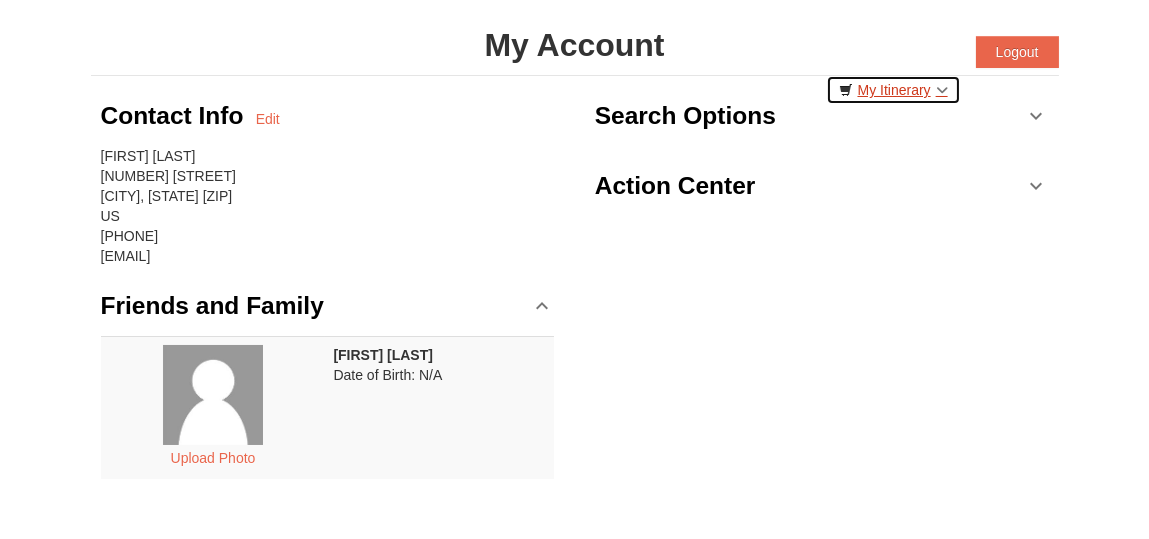click on "My Itinerary" at bounding box center (893, 90) 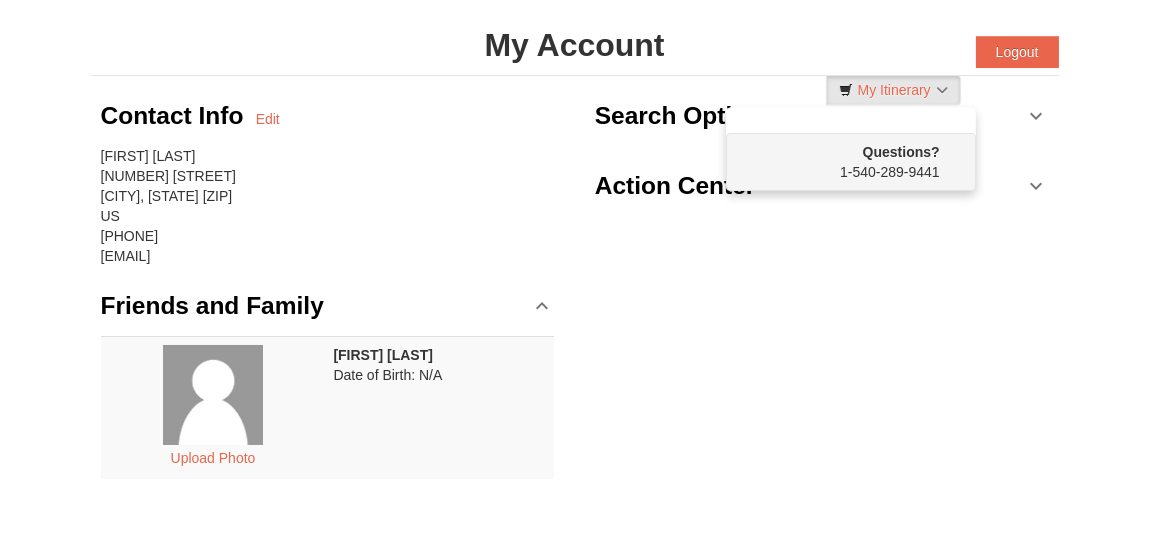 click on "Questions?  [PHONE]" at bounding box center (851, 149) 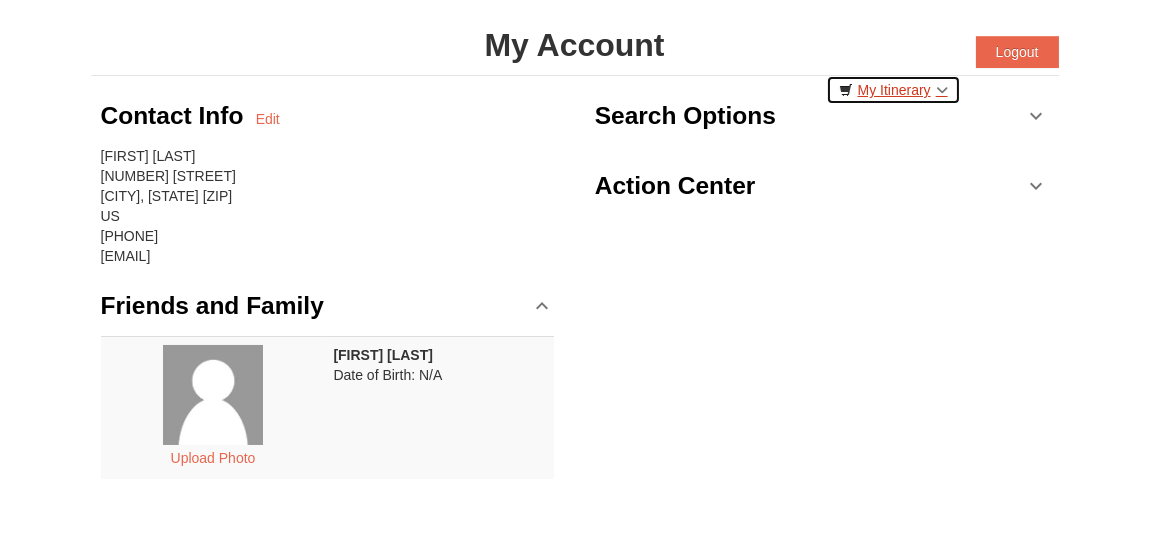 click on "My Itinerary" at bounding box center [893, 90] 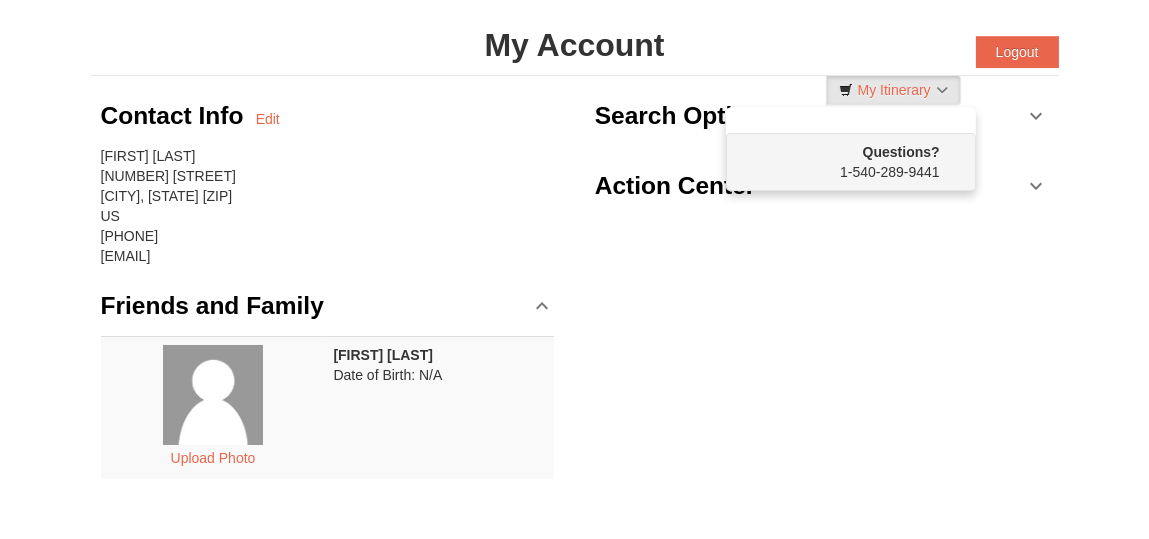 click on "Questions?  [PHONE]" at bounding box center [851, 149] 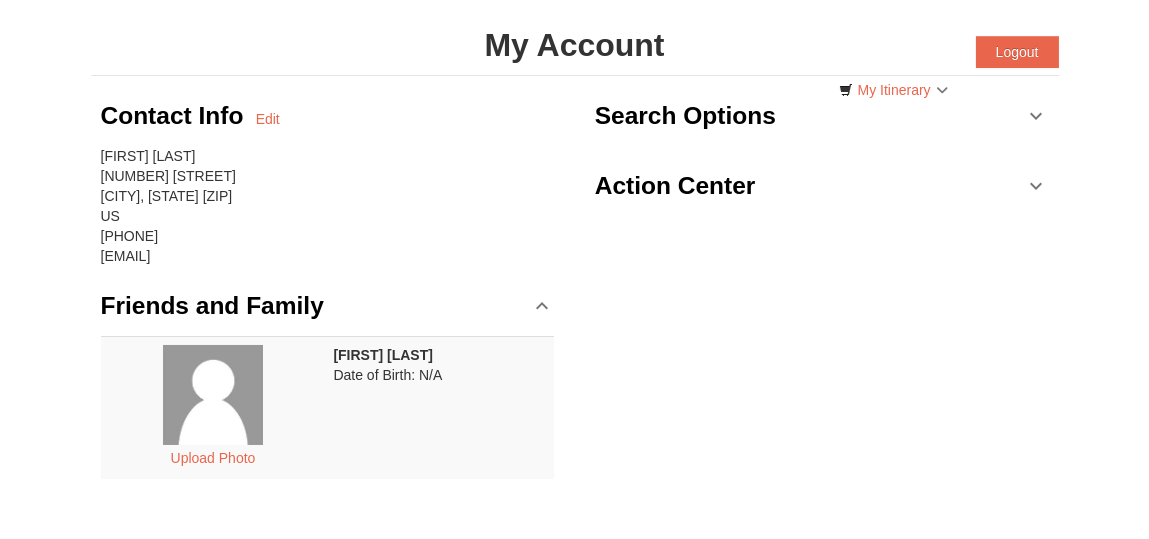 click on "Action Center" at bounding box center (675, 186) 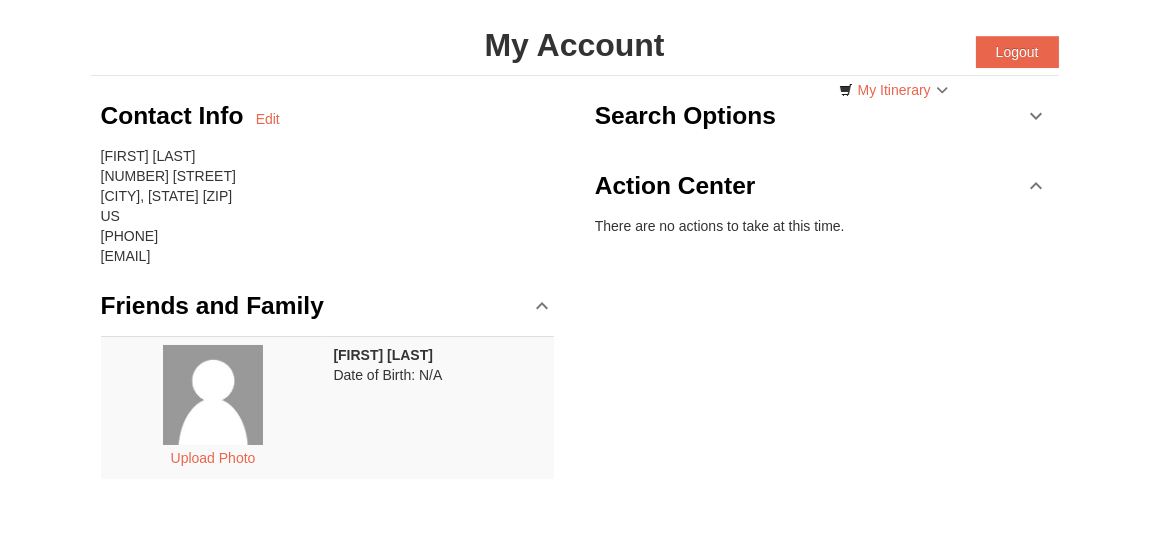 click on "Search Options" at bounding box center [685, 116] 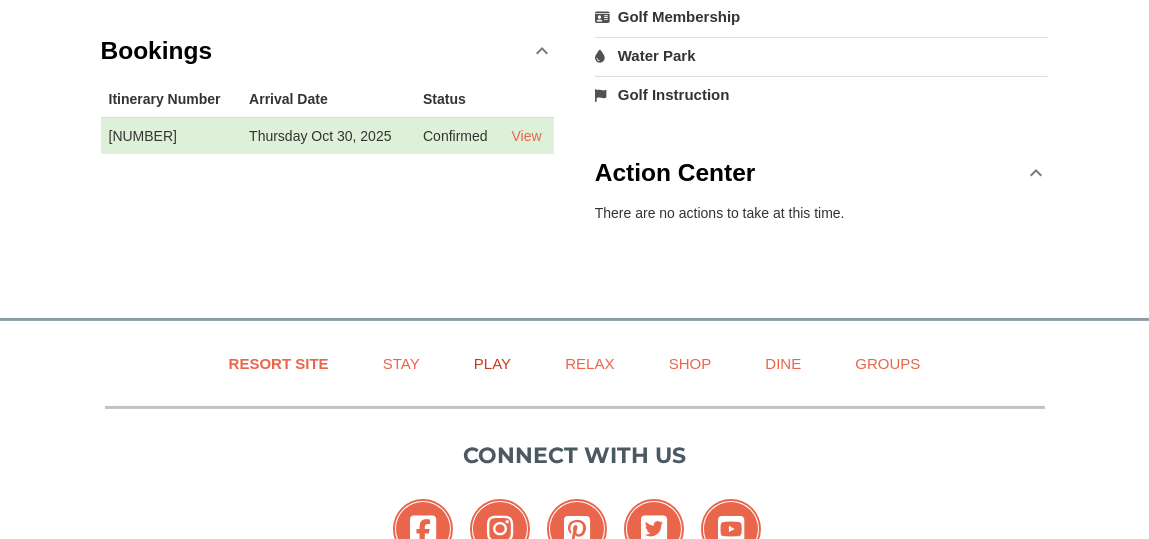 scroll, scrollTop: 500, scrollLeft: 0, axis: vertical 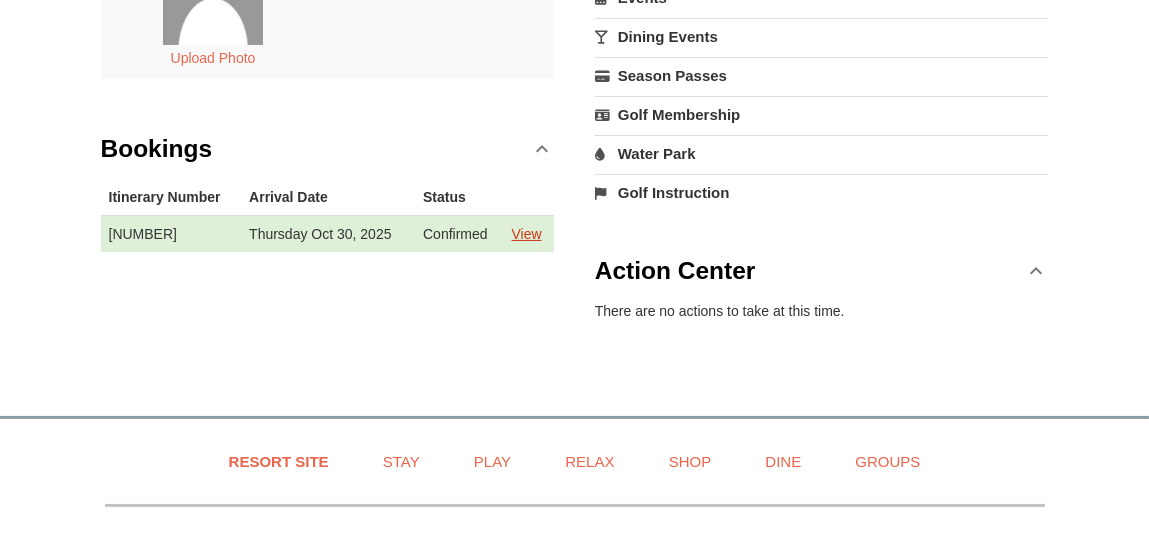 click on "View" at bounding box center [527, 234] 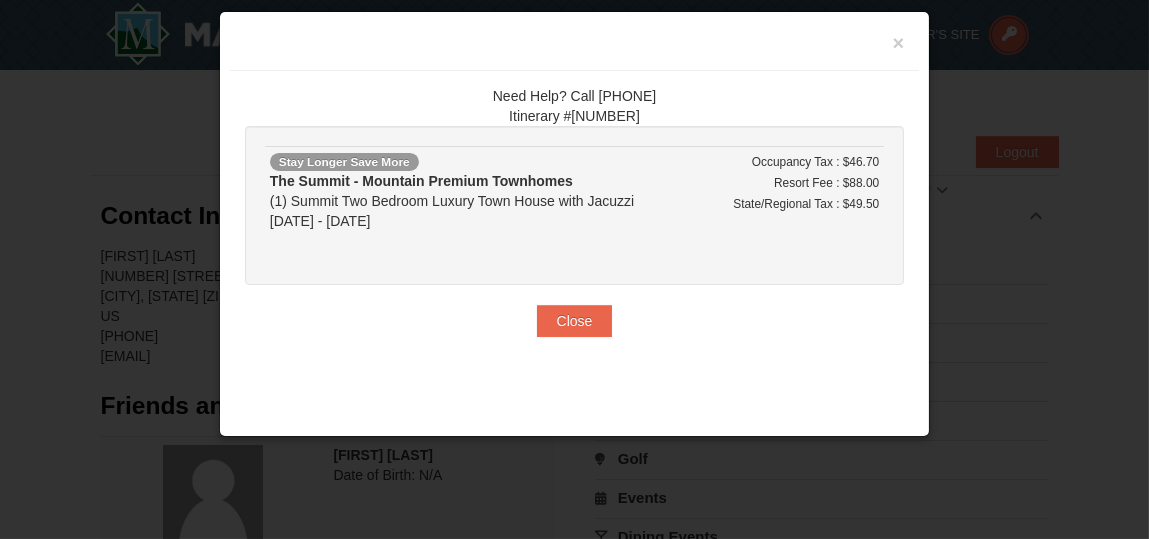scroll, scrollTop: 0, scrollLeft: 0, axis: both 